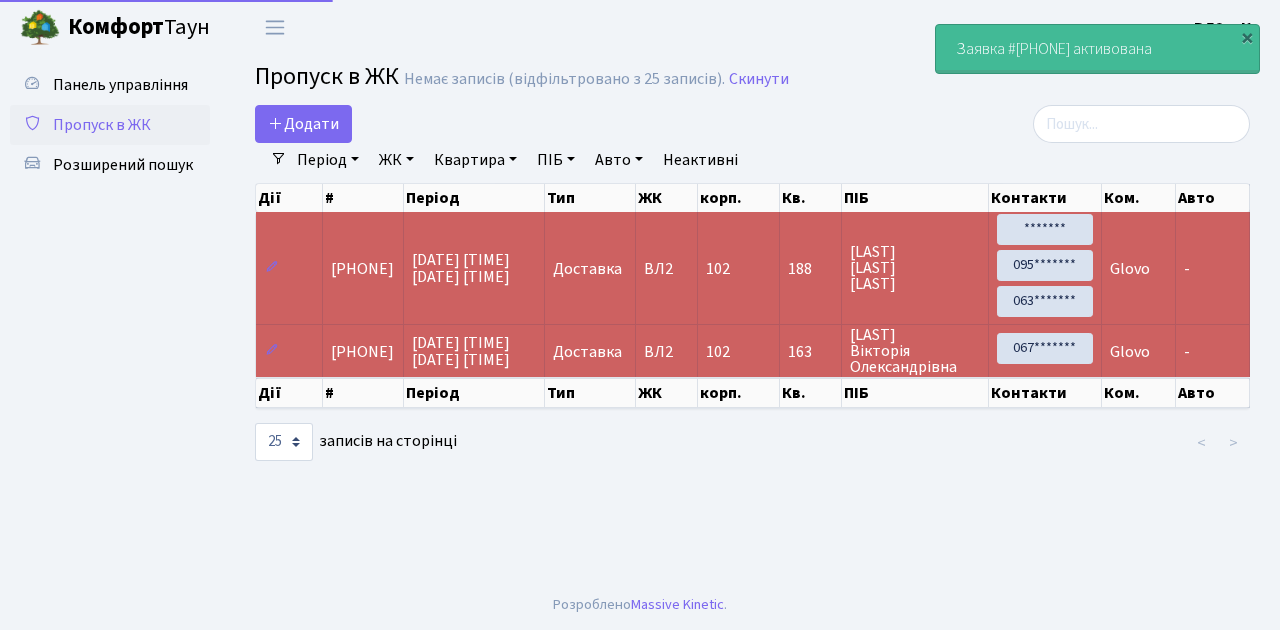 select on "25" 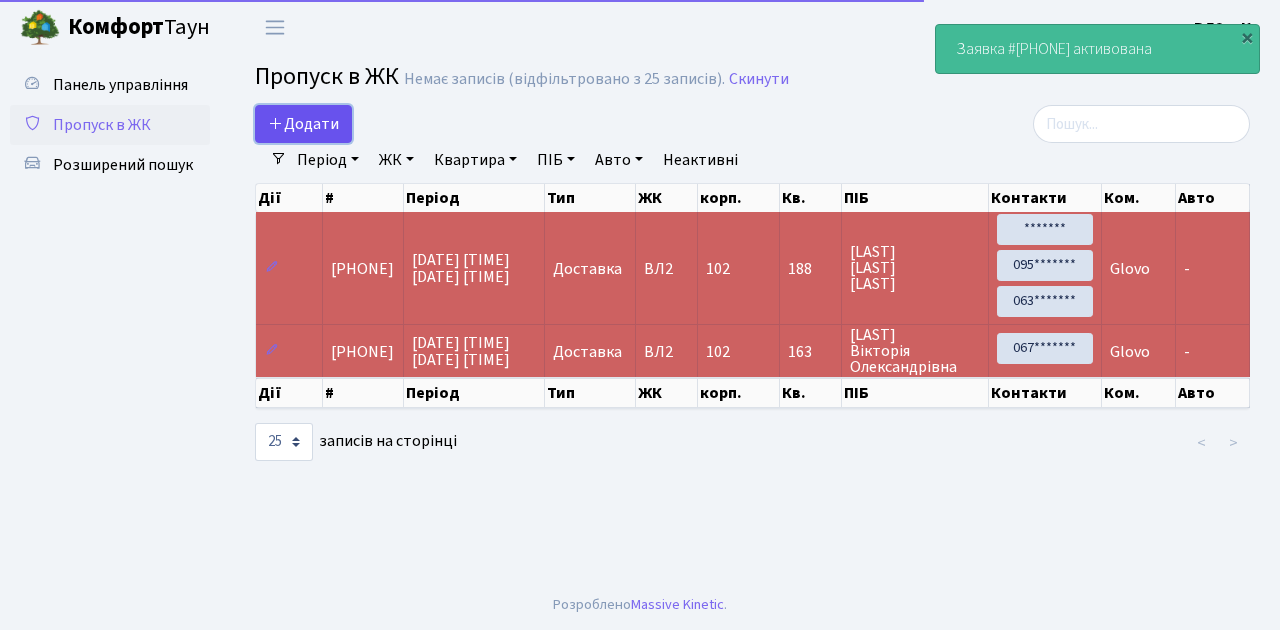 click on "Додати" at bounding box center (303, 124) 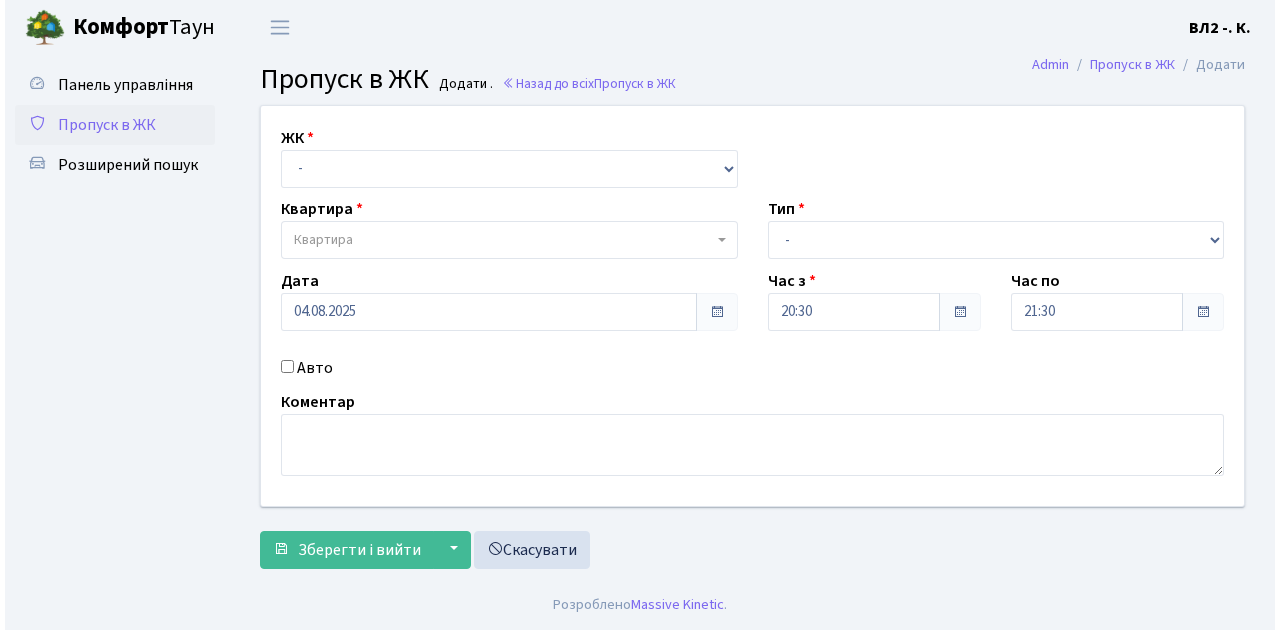 scroll, scrollTop: 0, scrollLeft: 0, axis: both 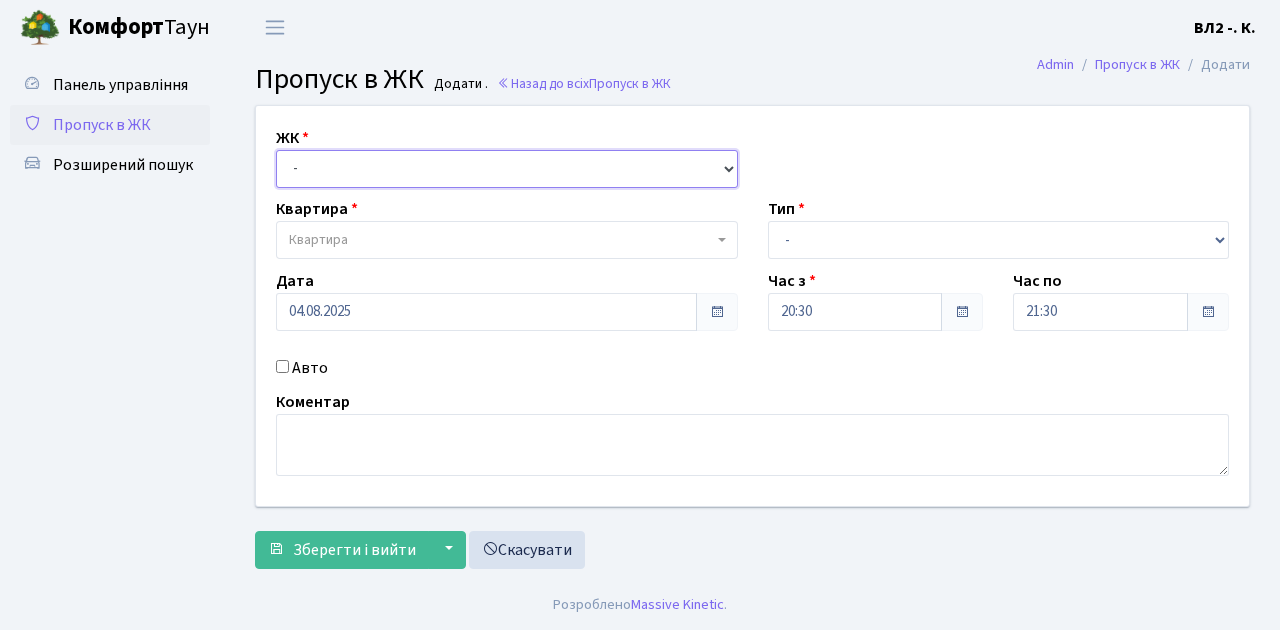 click on "-
ВЛ1, Ужгородський пров., 4/1
ВЛ2, Голосіївський просп., 76
ВЛ3, пр.Голосіївський, 78/2" at bounding box center [507, 169] 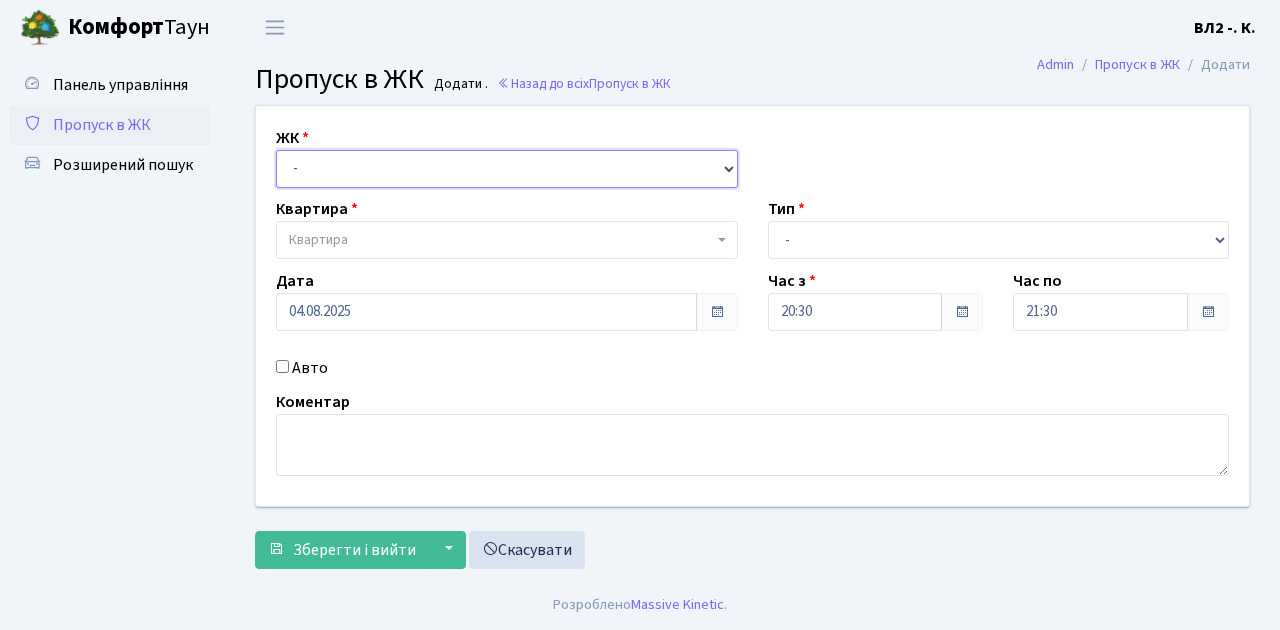select on "317" 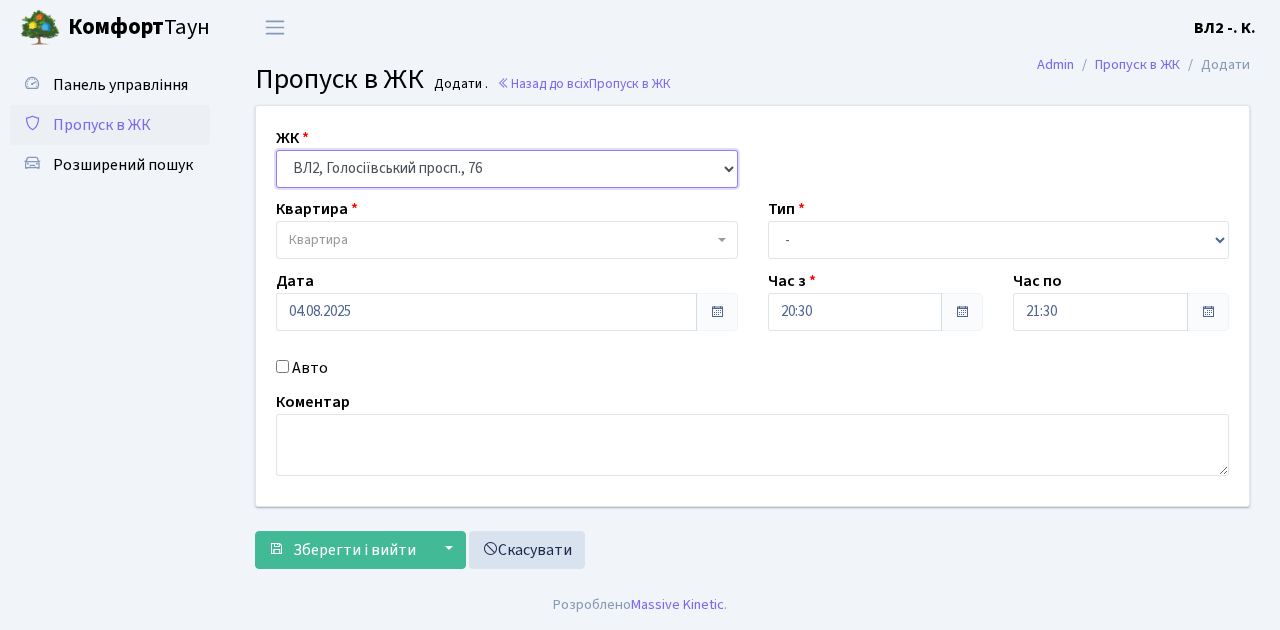 click on "-
ВЛ1, Ужгородський пров., 4/1
ВЛ2, Голосіївський просп., 76
ВЛ3, пр.Голосіївський, 78/2" at bounding box center (507, 169) 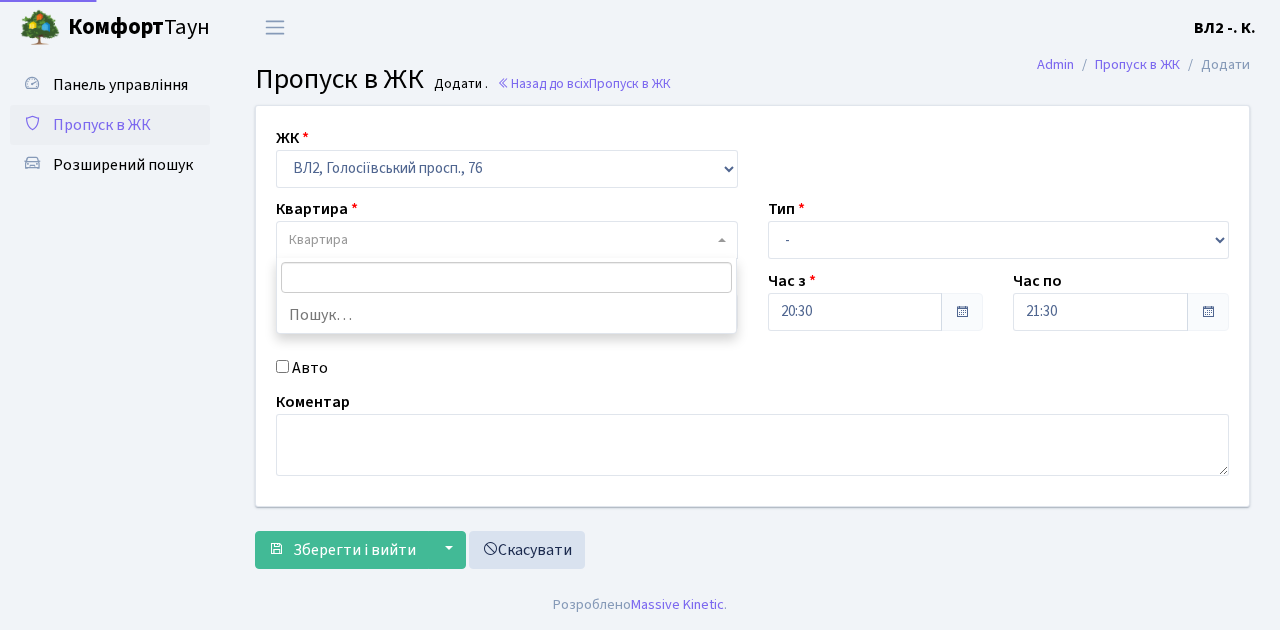 click on "Квартира" at bounding box center (501, 240) 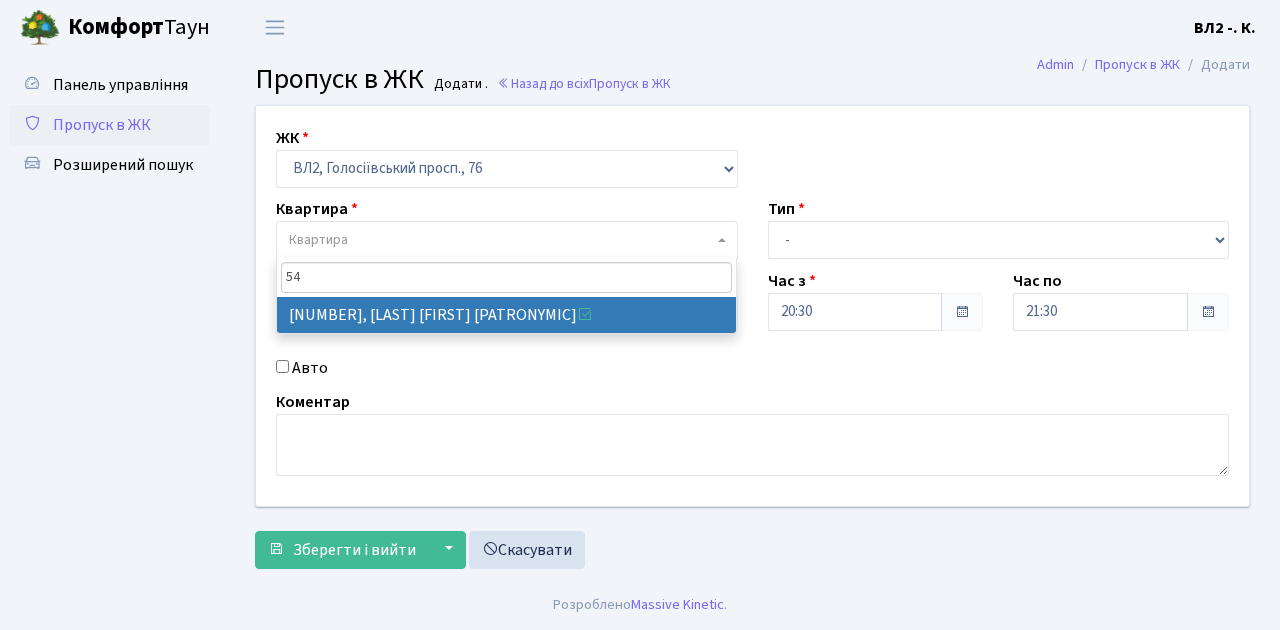 type on "54" 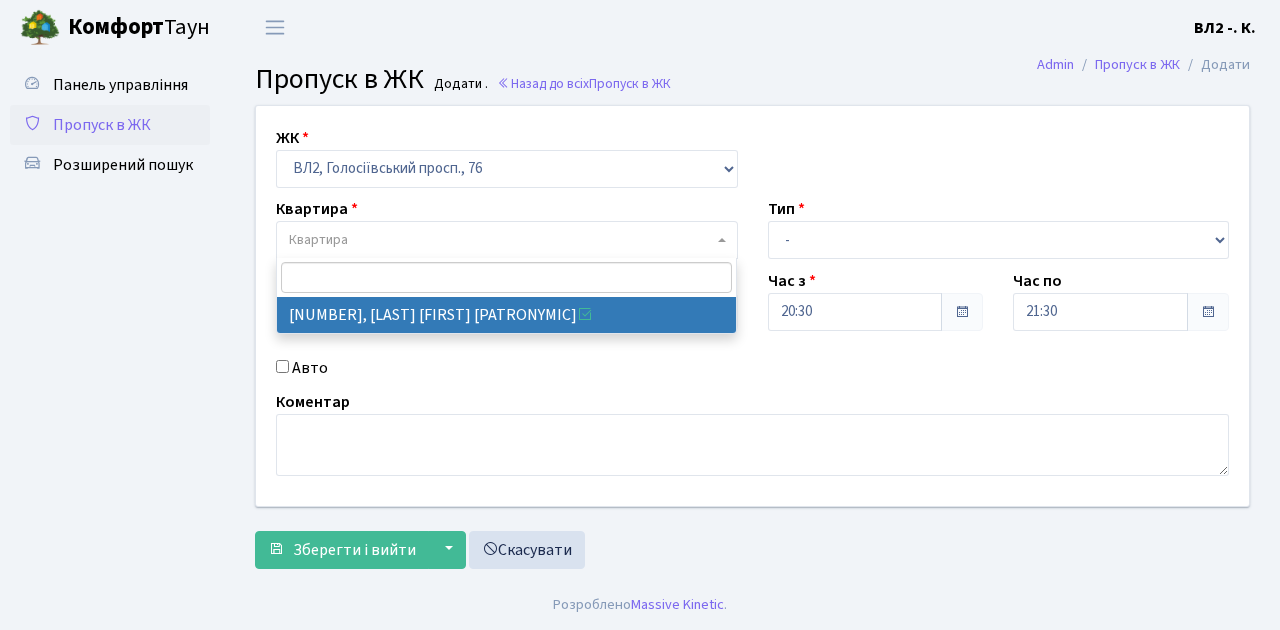 select on "38101" 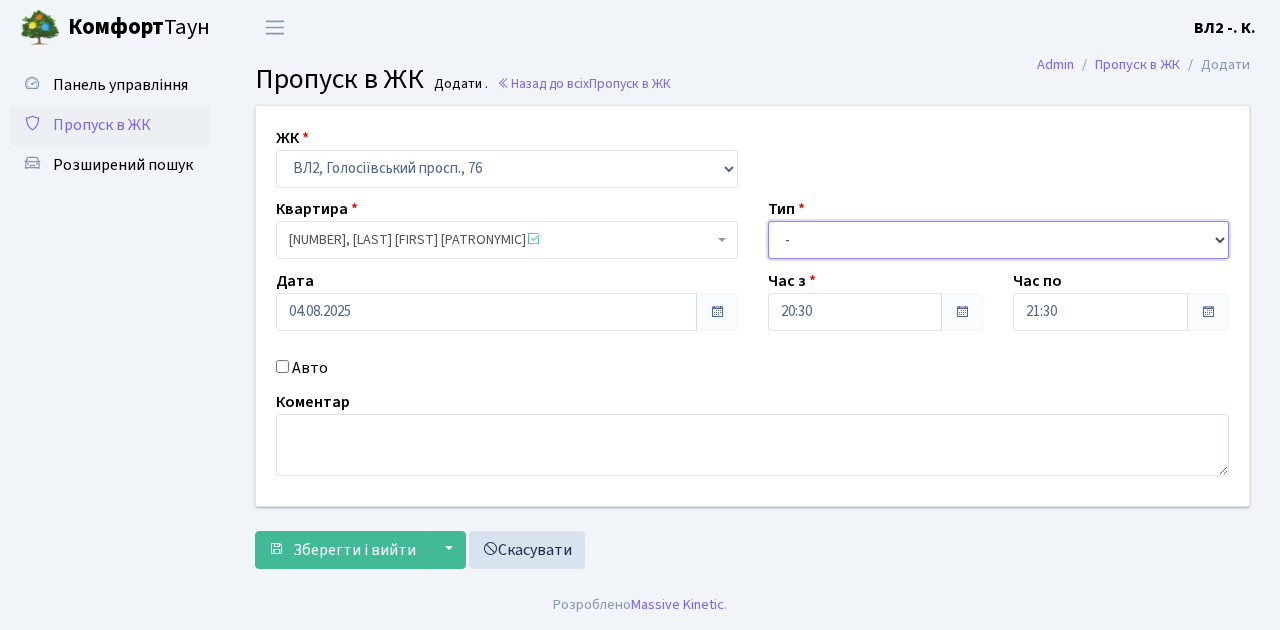 click on "-
Доставка
Таксі
Гості
Сервіс" at bounding box center (999, 240) 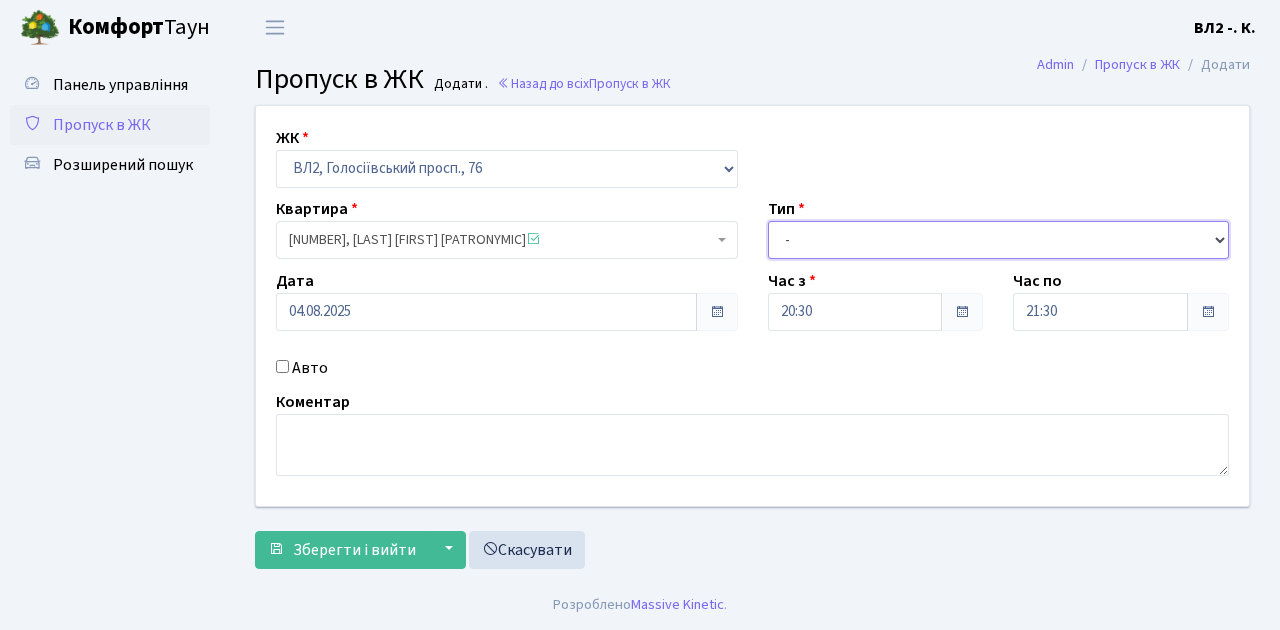select on "1" 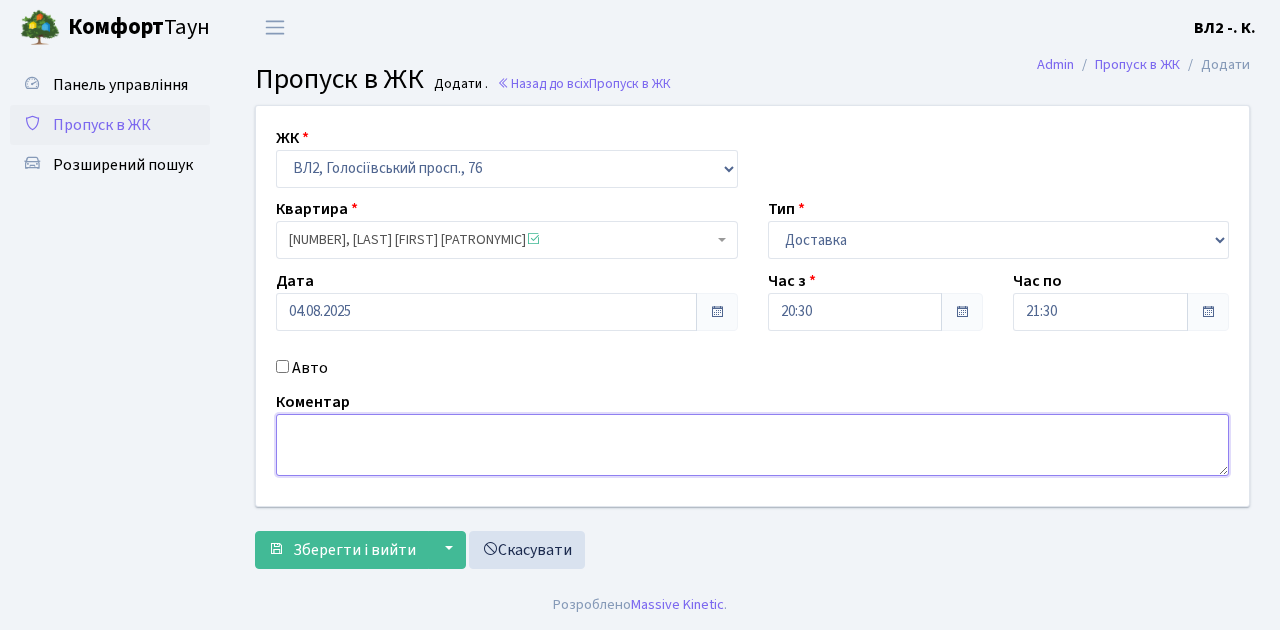 click at bounding box center [752, 445] 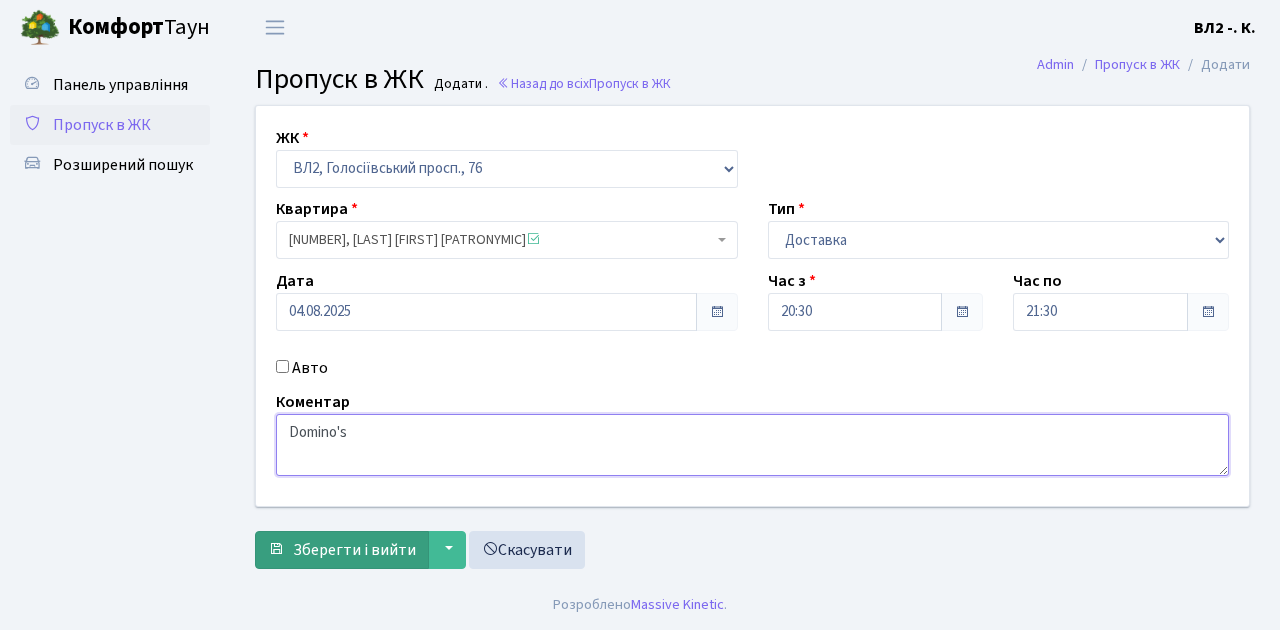 type on "Domino's" 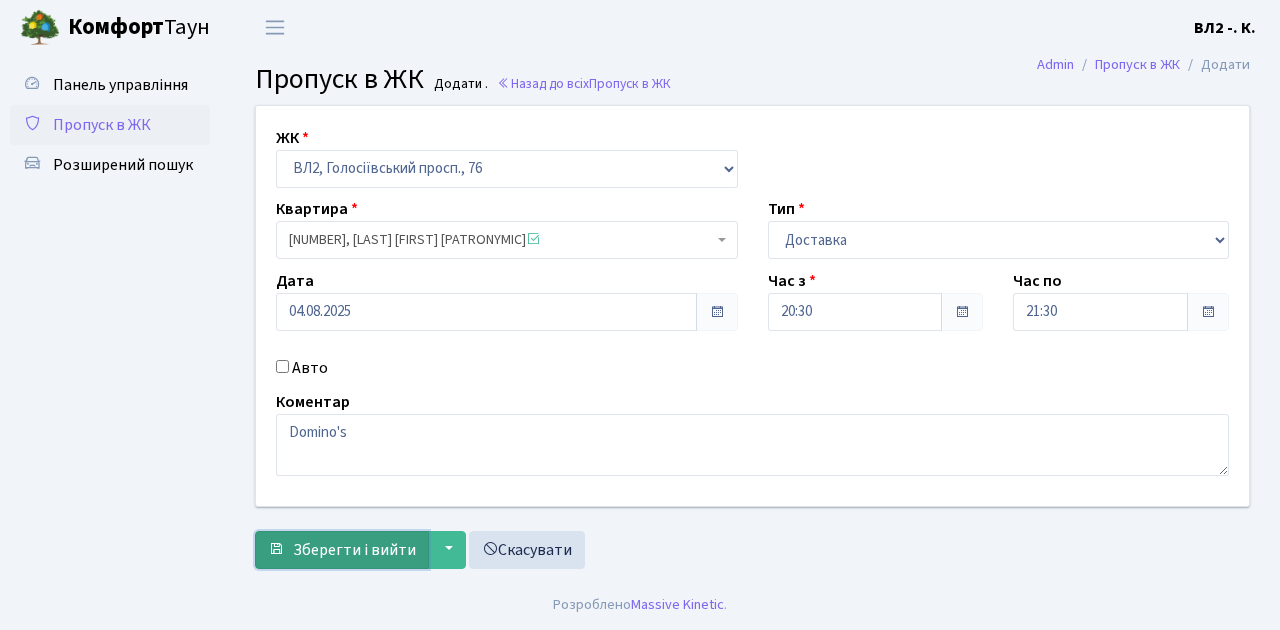 click on "Зберегти і вийти" at bounding box center [354, 550] 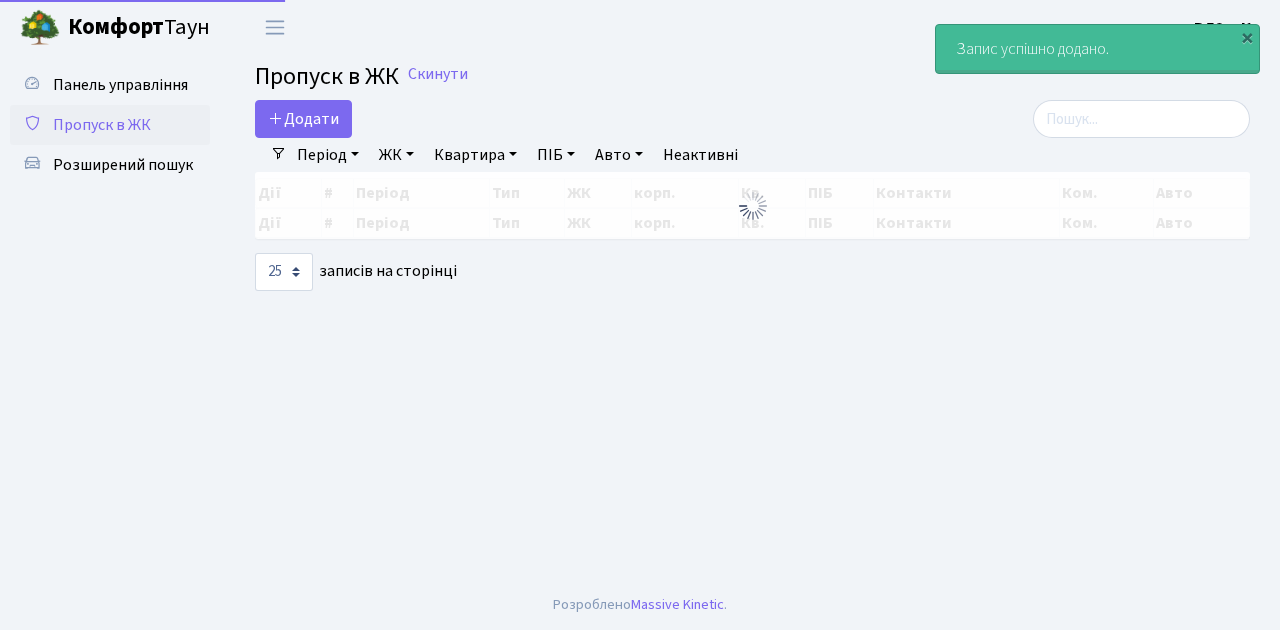 select on "25" 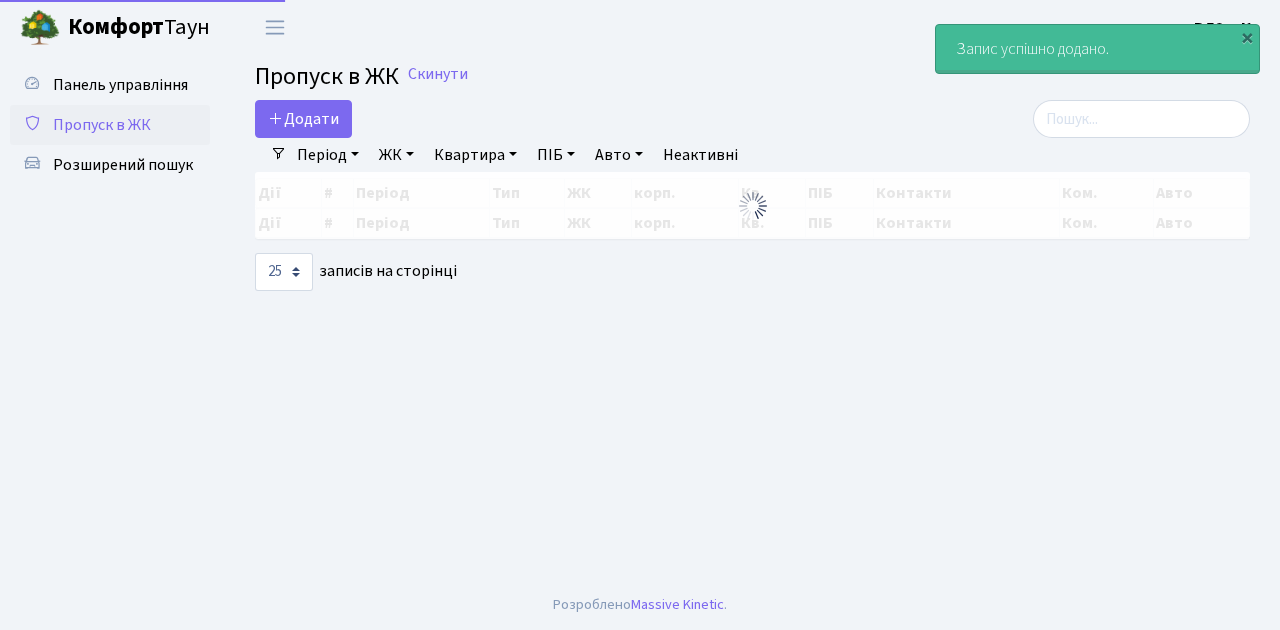 scroll, scrollTop: 0, scrollLeft: 0, axis: both 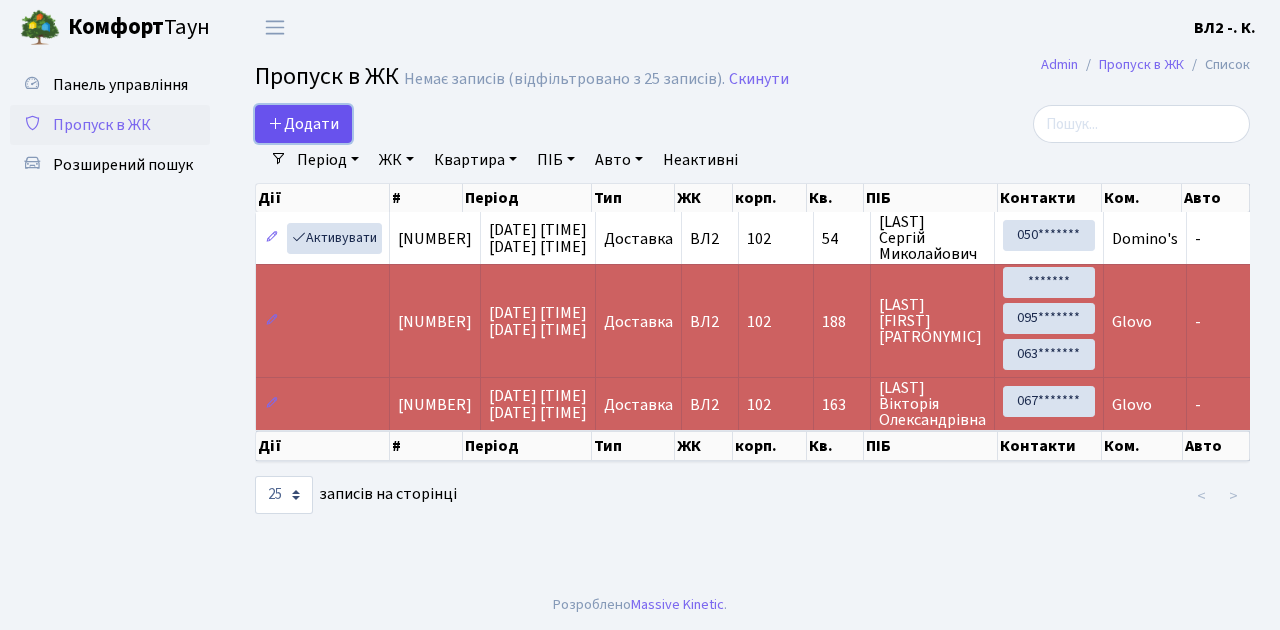 click at bounding box center (276, 123) 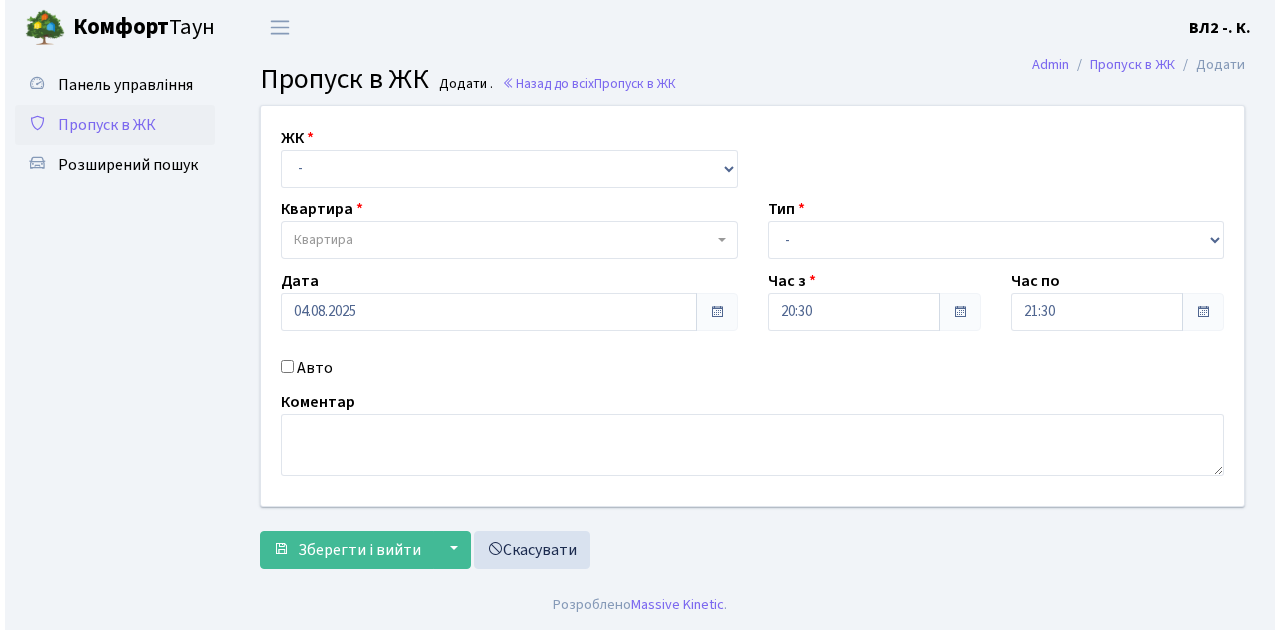 scroll, scrollTop: 0, scrollLeft: 0, axis: both 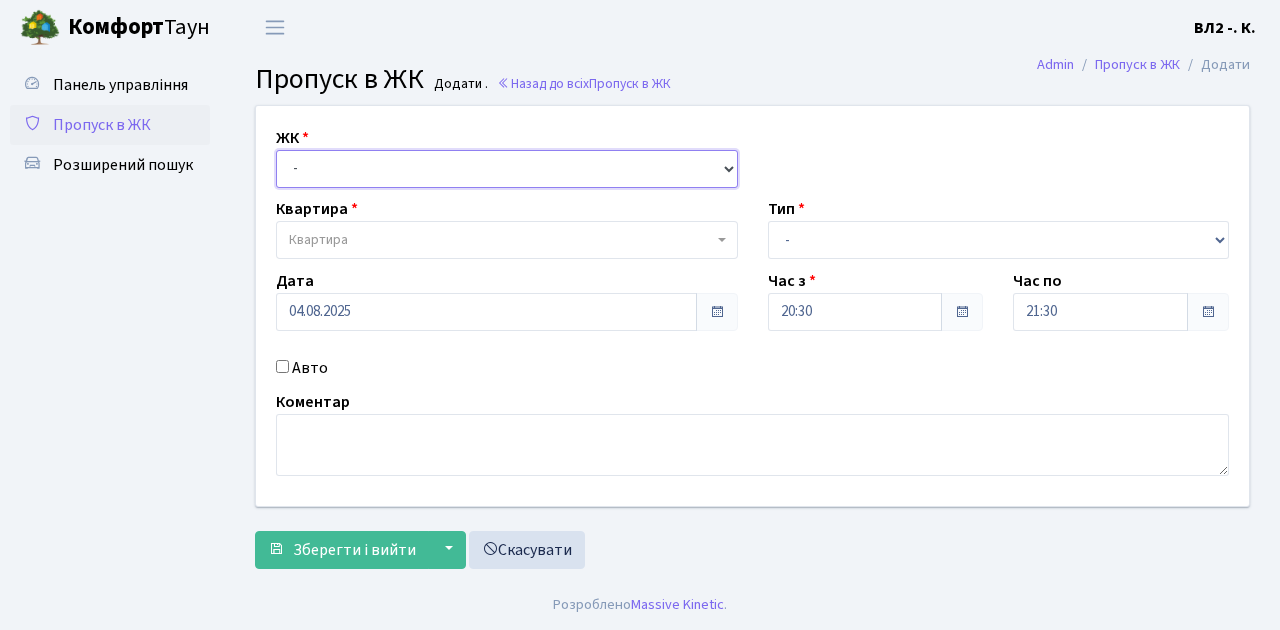 click on "-
ВЛ1, Ужгородський пров., 4/1
ВЛ2, Голосіївський просп., 76
ВЛ3, пр.Голосіївський, 78/2" at bounding box center (507, 169) 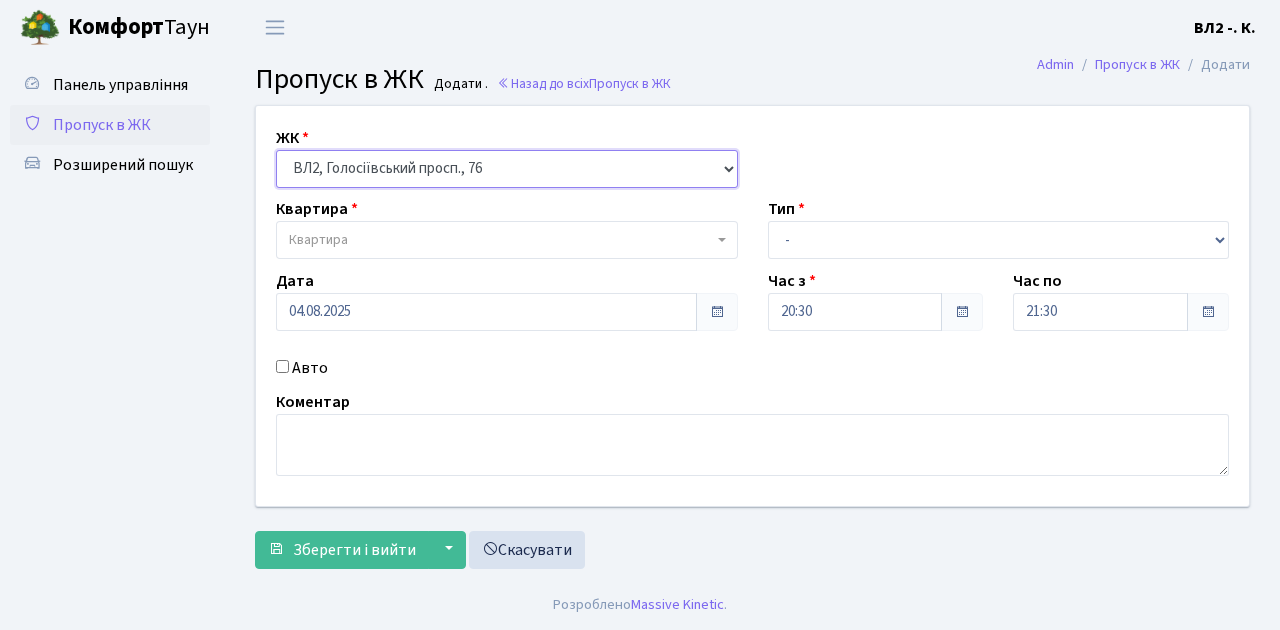 click on "-
ВЛ1, Ужгородський пров., 4/1
ВЛ2, Голосіївський просп., 76
ВЛ3, пр.Голосіївський, 78/2" at bounding box center (507, 169) 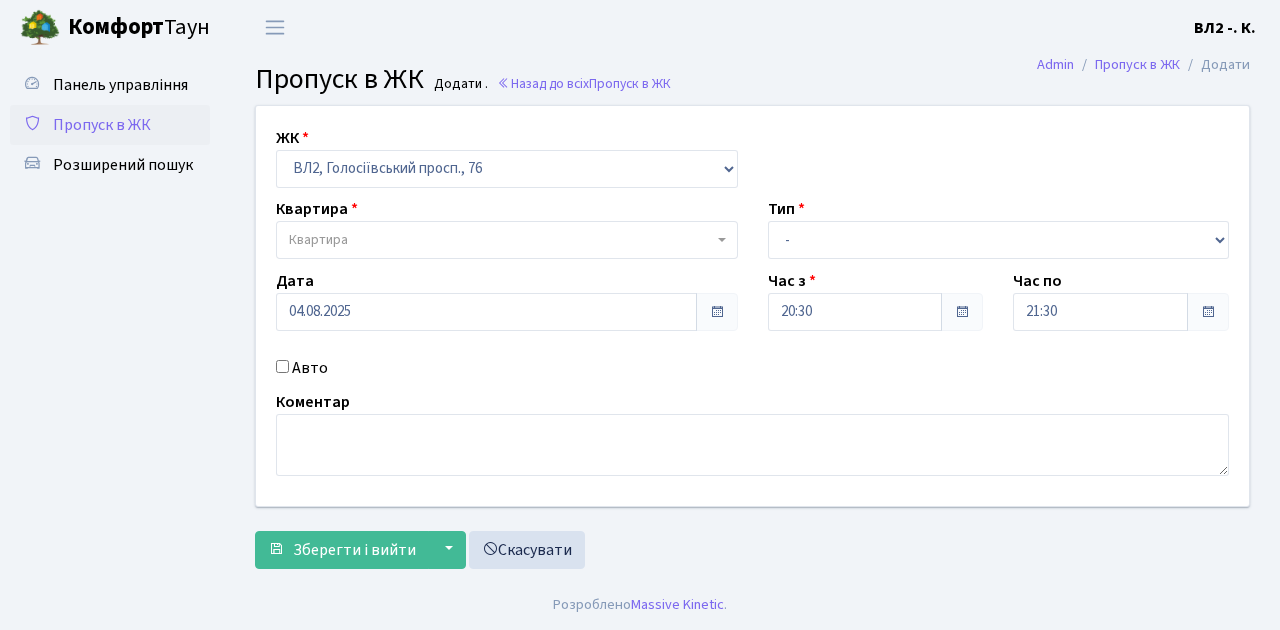click on "Квартира" at bounding box center [501, 240] 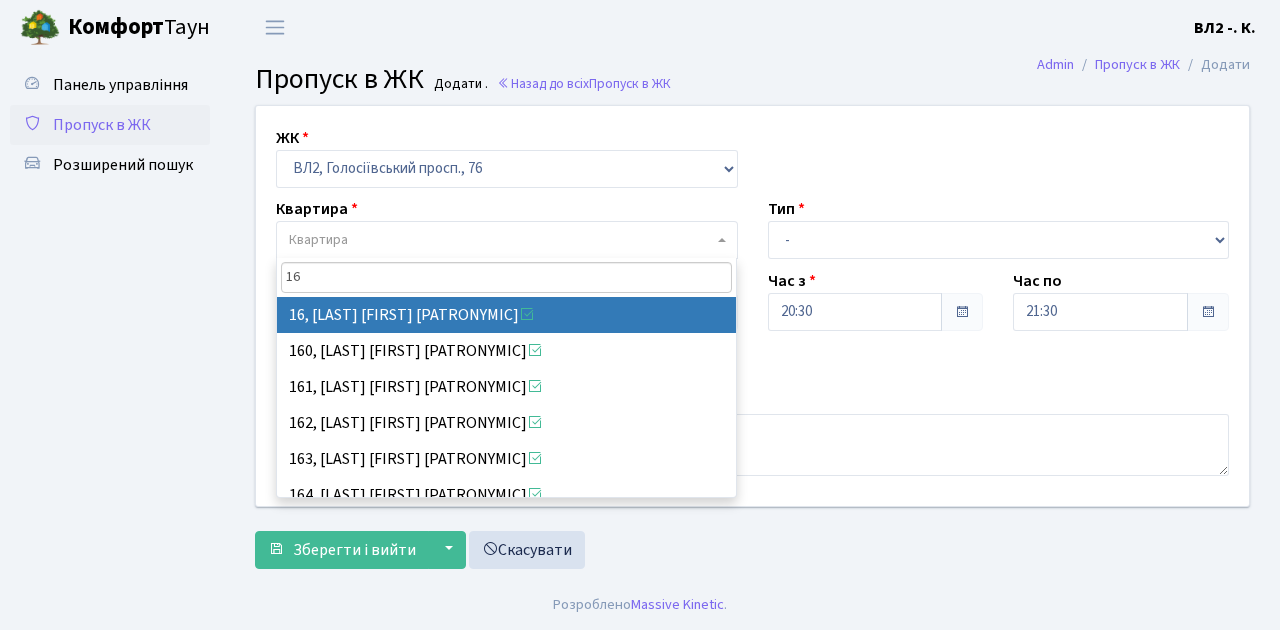 type on "16" 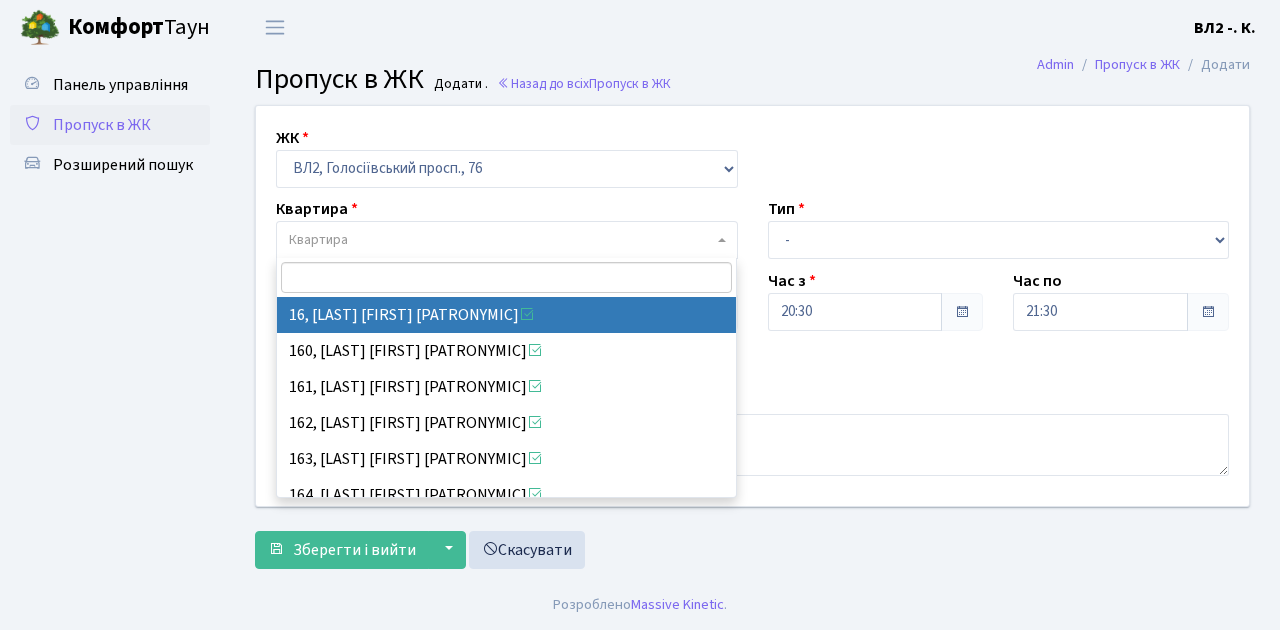 select on "37987" 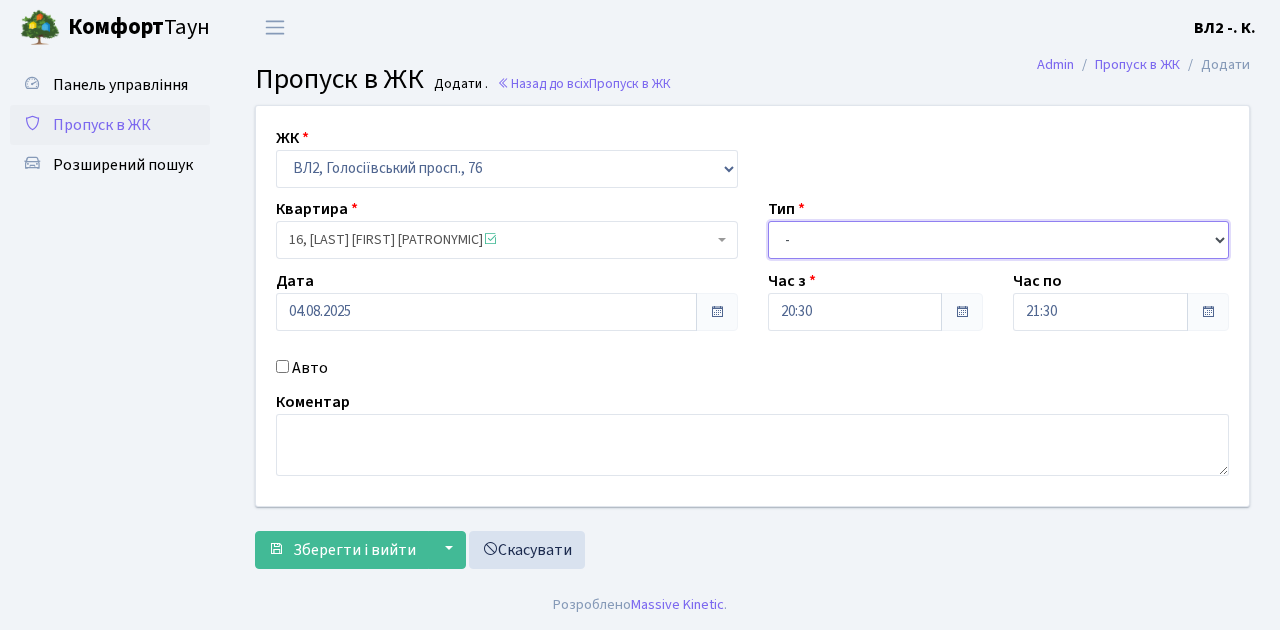 drag, startPoint x: 870, startPoint y: 245, endPoint x: 870, endPoint y: 258, distance: 13 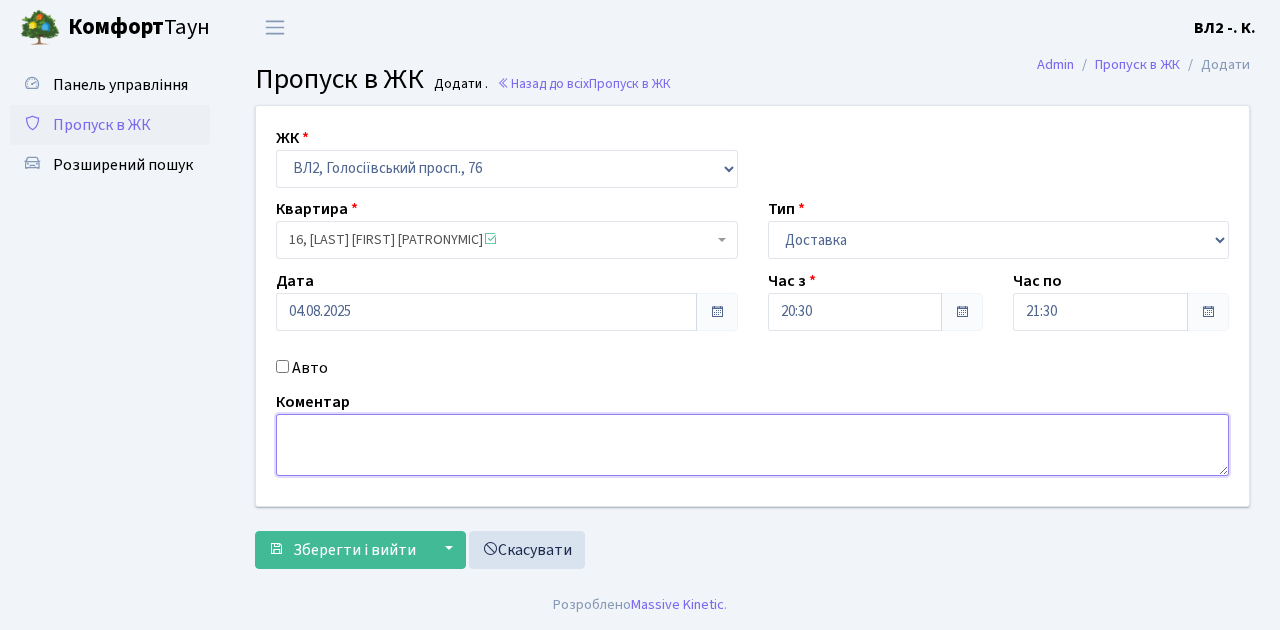click at bounding box center [752, 445] 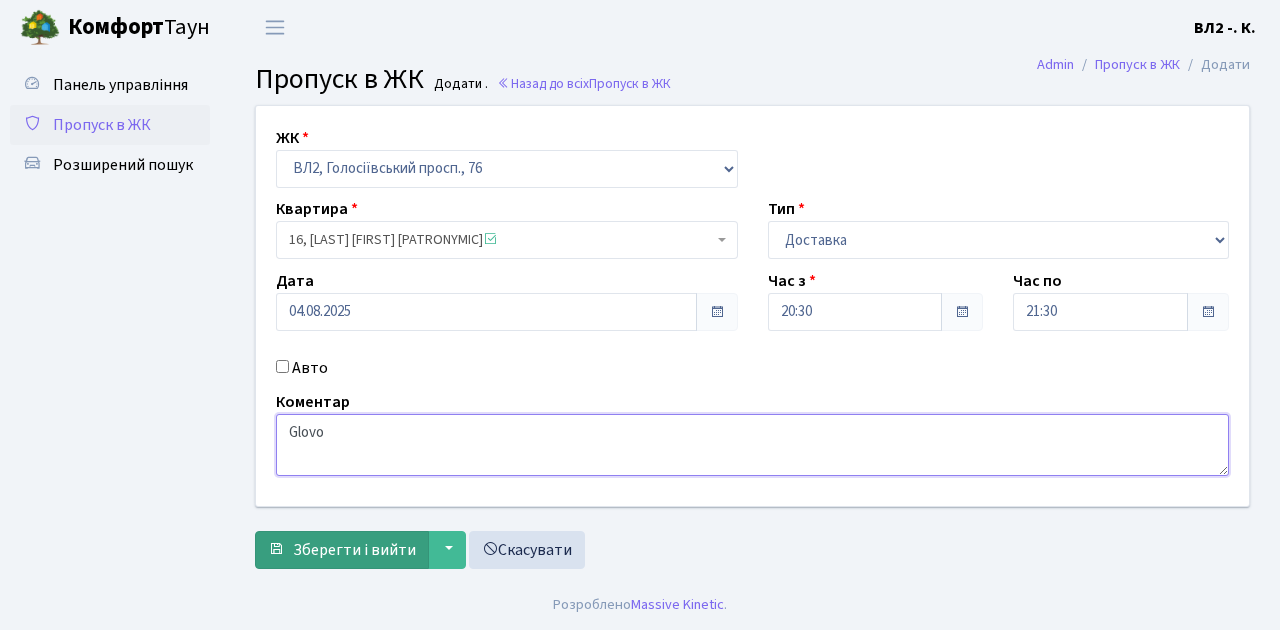type on "Glovo" 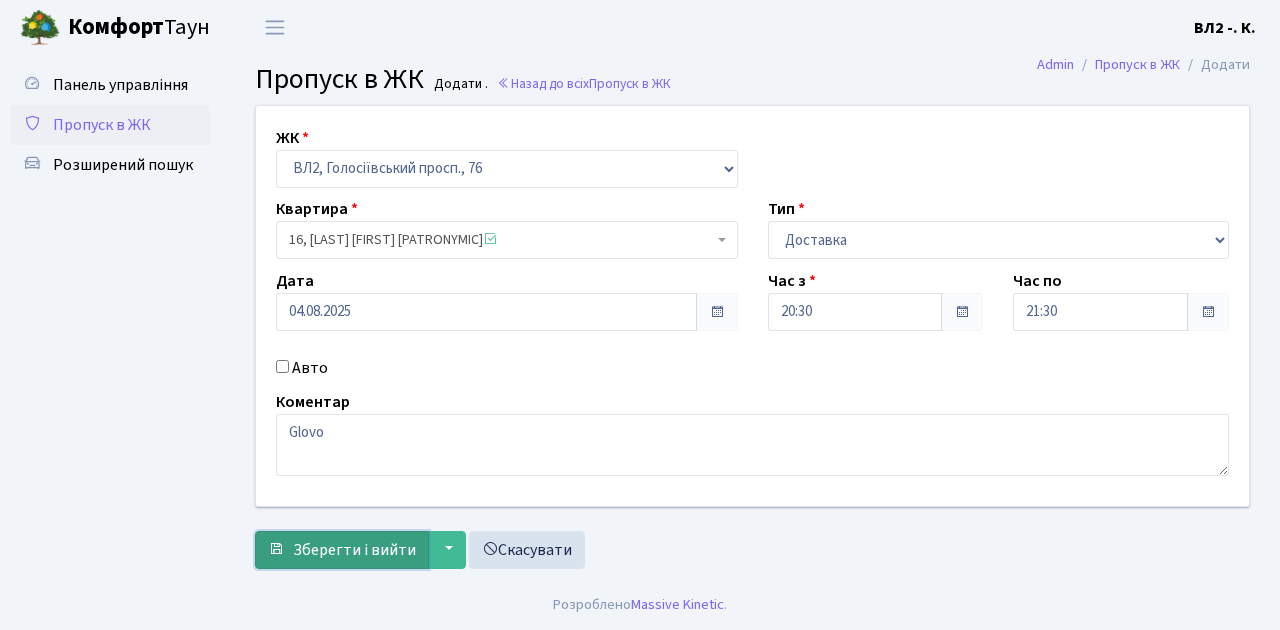 click on "Зберегти і вийти" at bounding box center (342, 550) 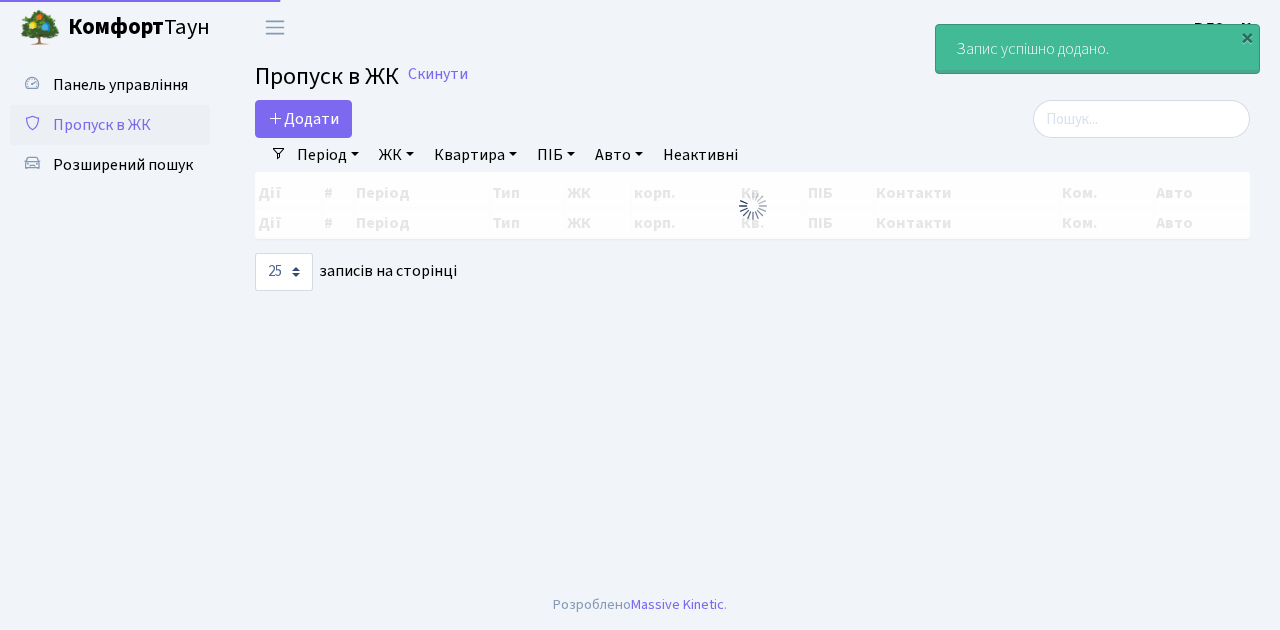 select on "25" 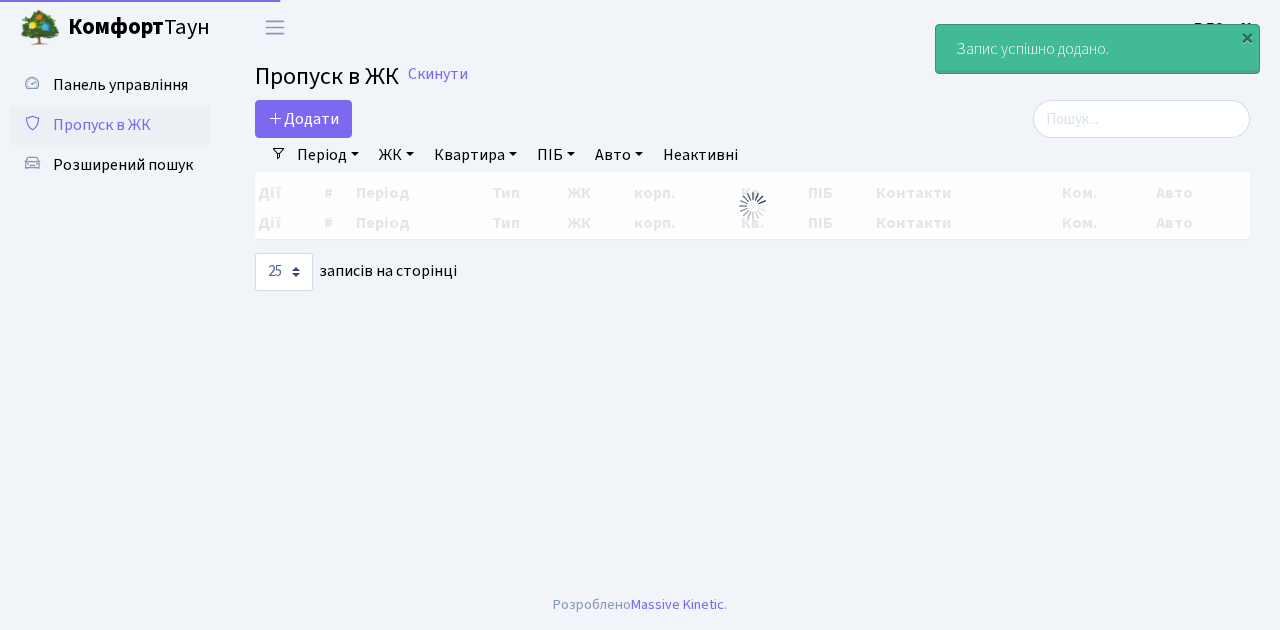 scroll, scrollTop: 0, scrollLeft: 0, axis: both 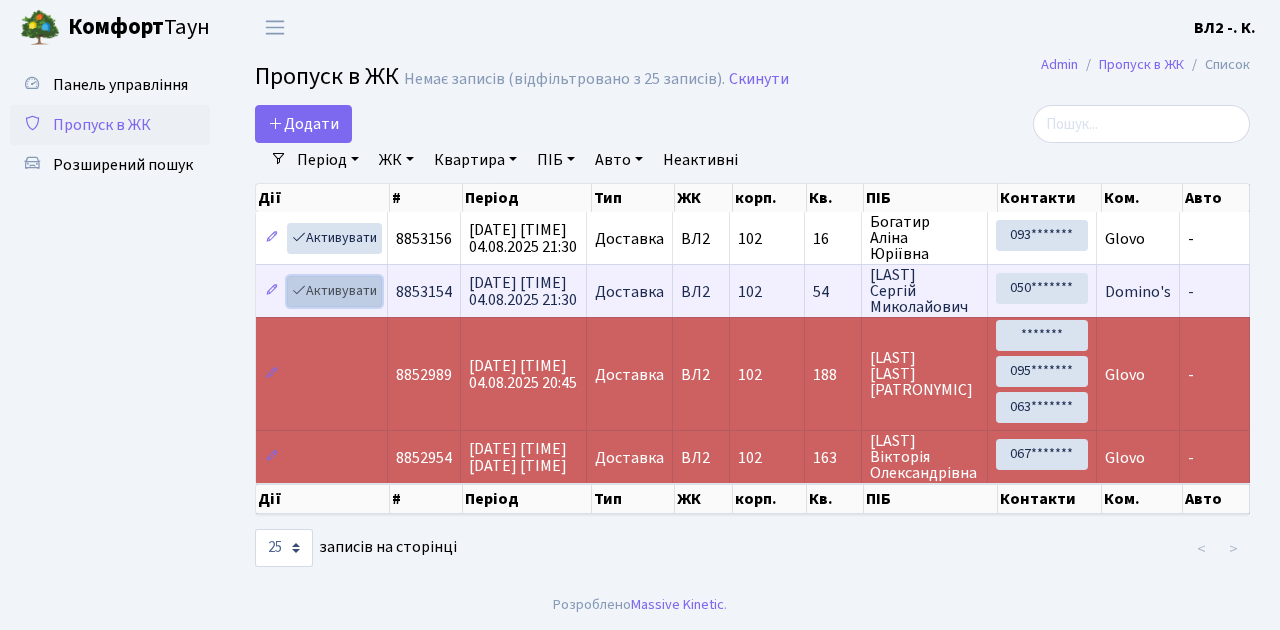 click on "Активувати" at bounding box center (334, 291) 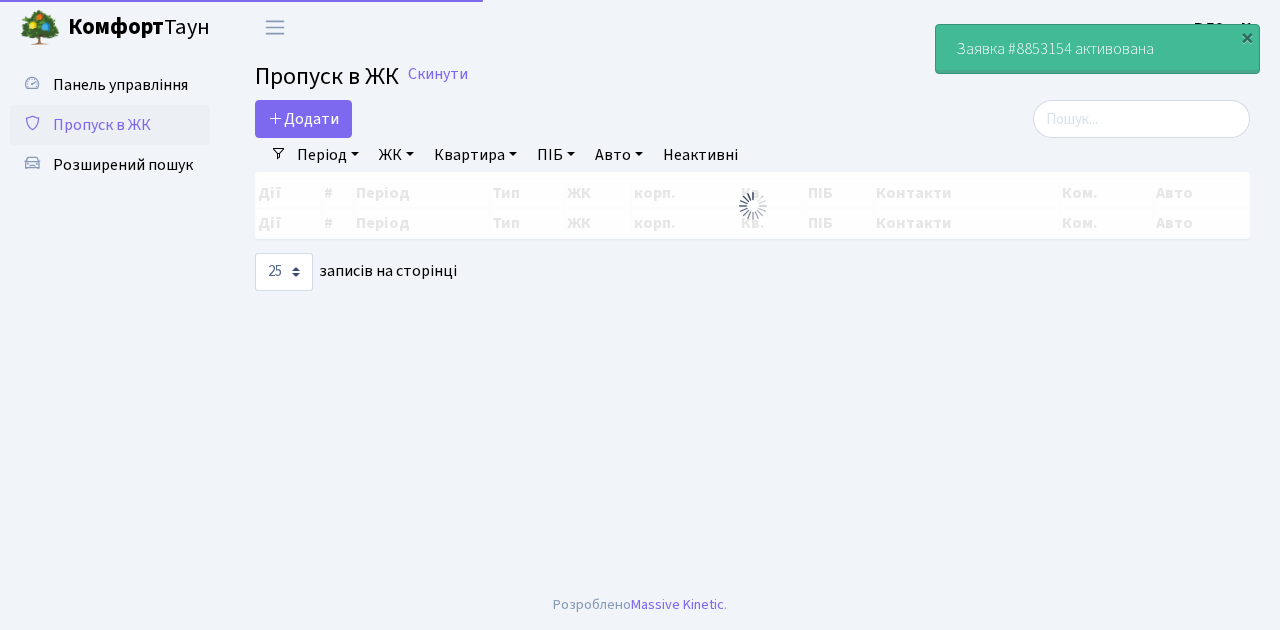 select on "25" 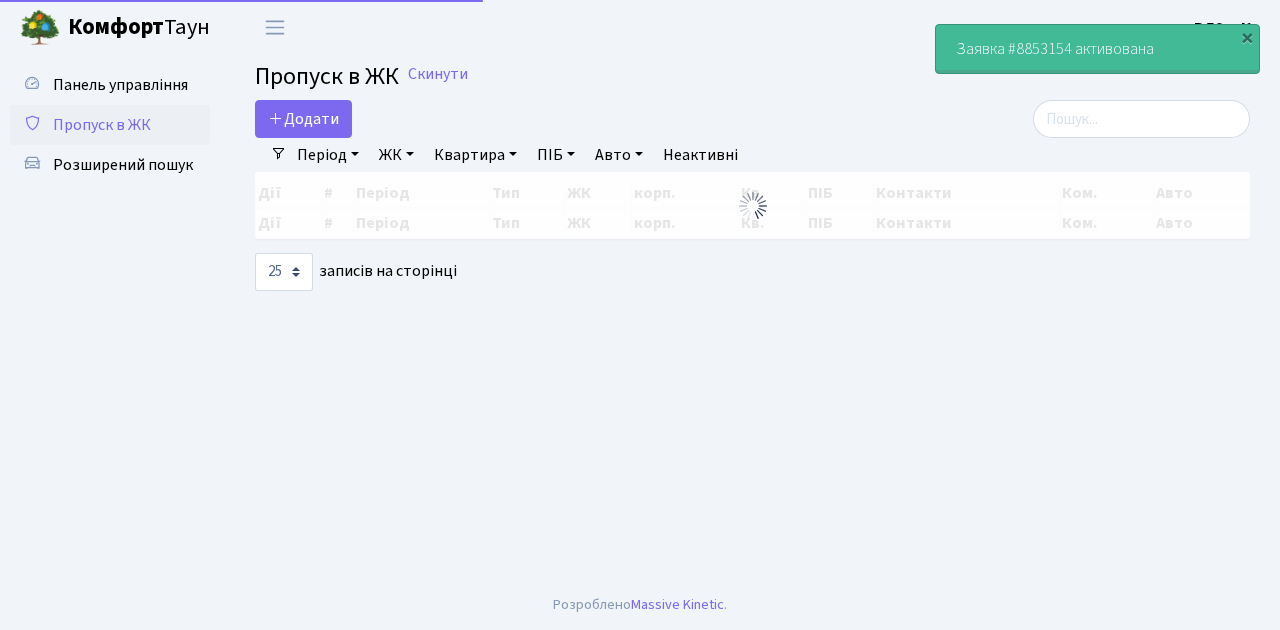 scroll, scrollTop: 0, scrollLeft: 0, axis: both 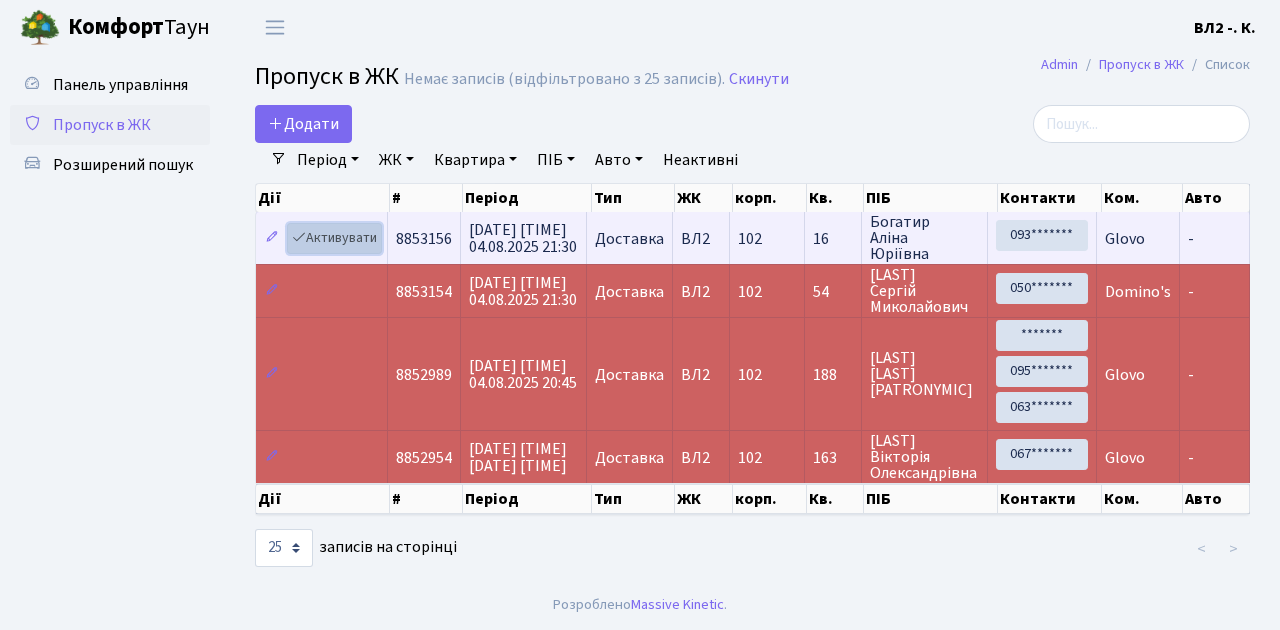 click on "Активувати" at bounding box center [334, 238] 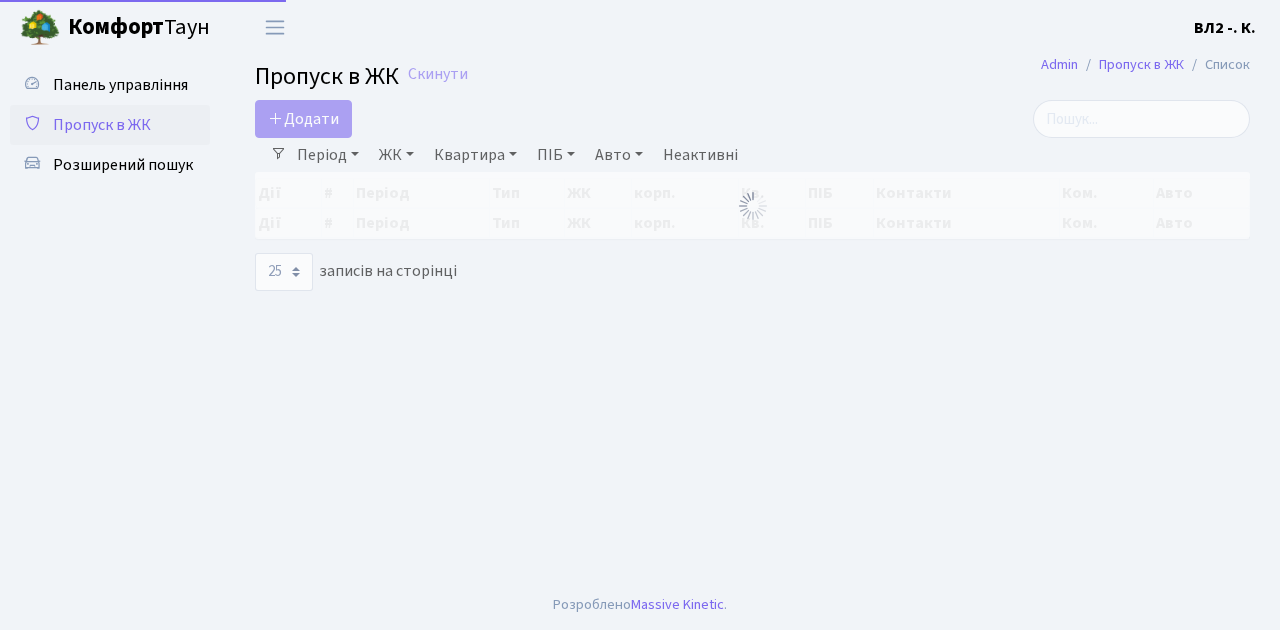 select on "25" 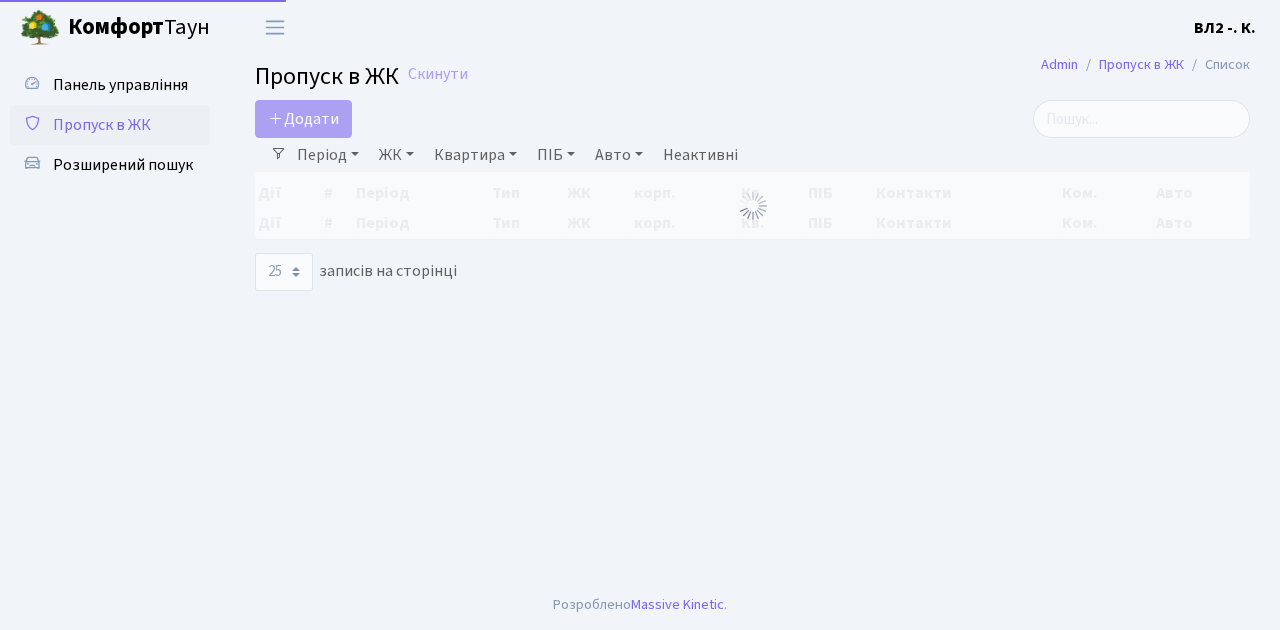 scroll, scrollTop: 0, scrollLeft: 0, axis: both 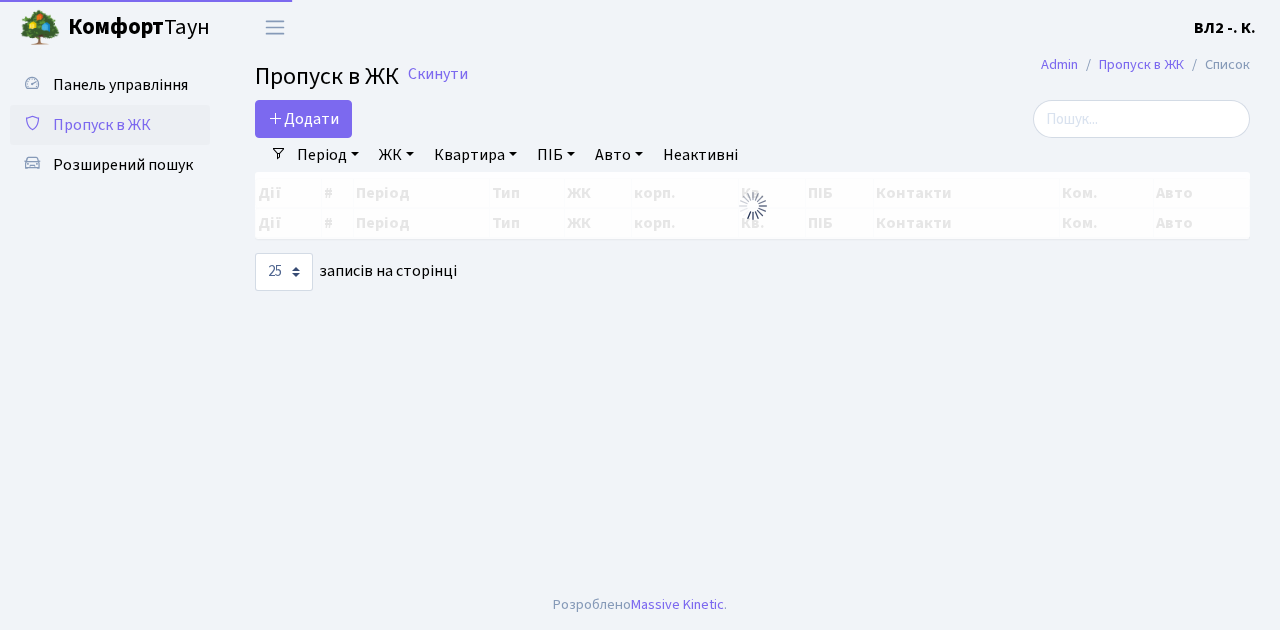 select on "25" 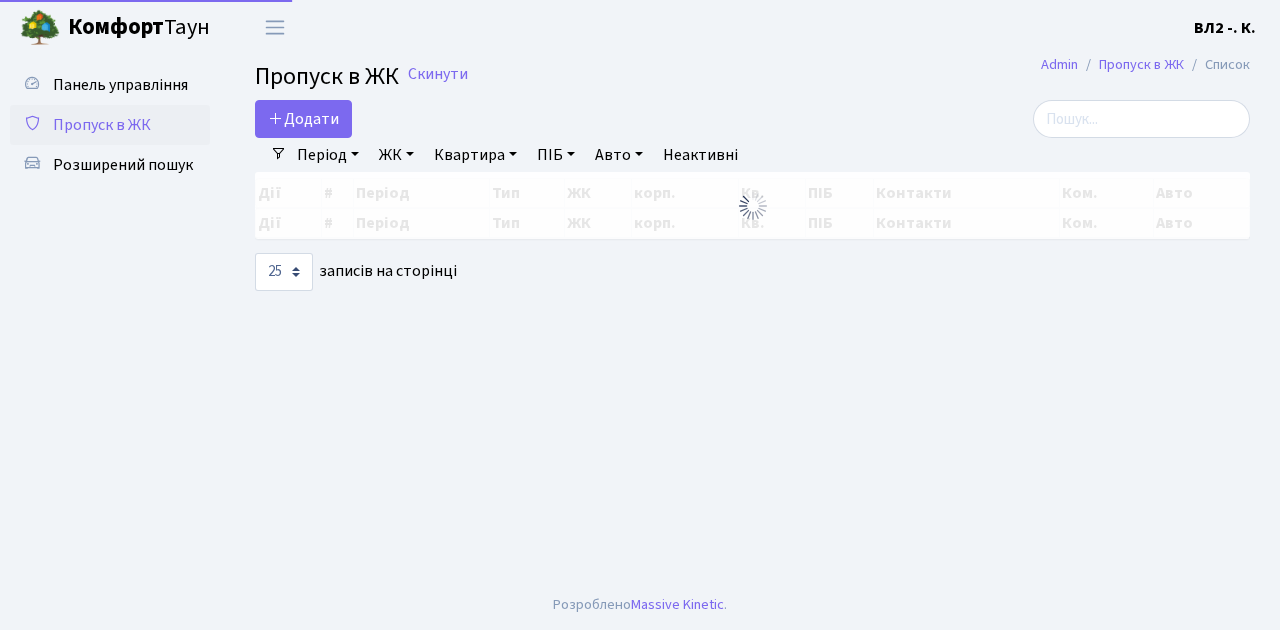 scroll, scrollTop: 0, scrollLeft: 0, axis: both 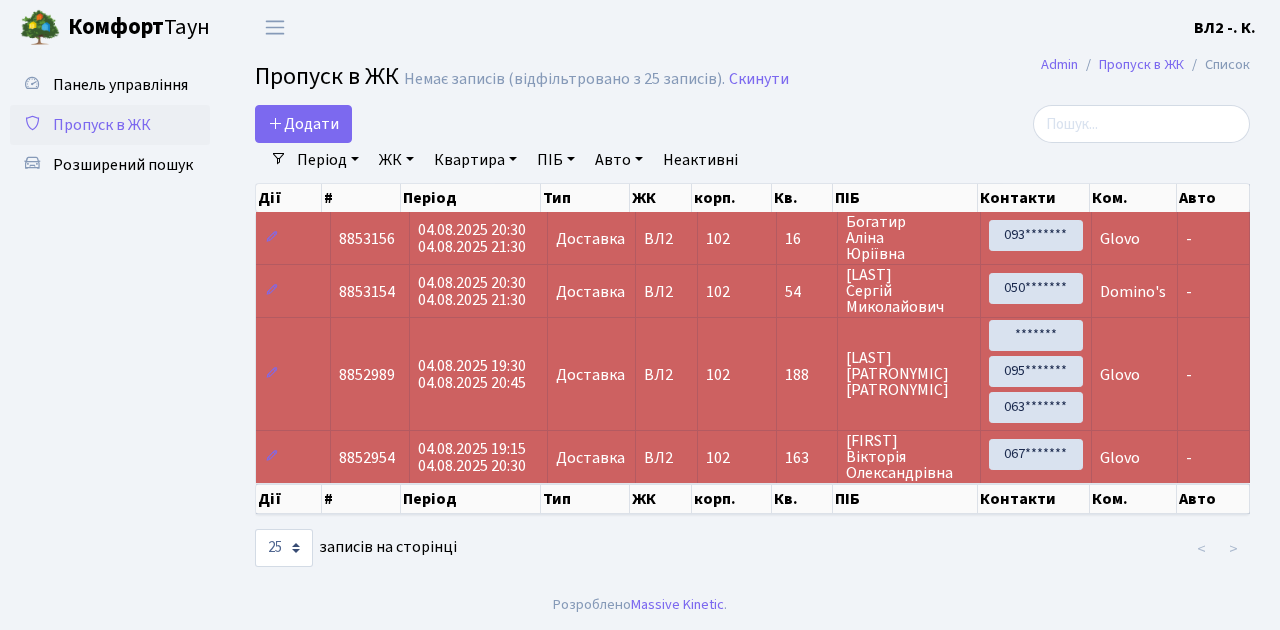 click on "Пропуск в ЖК" at bounding box center (102, 125) 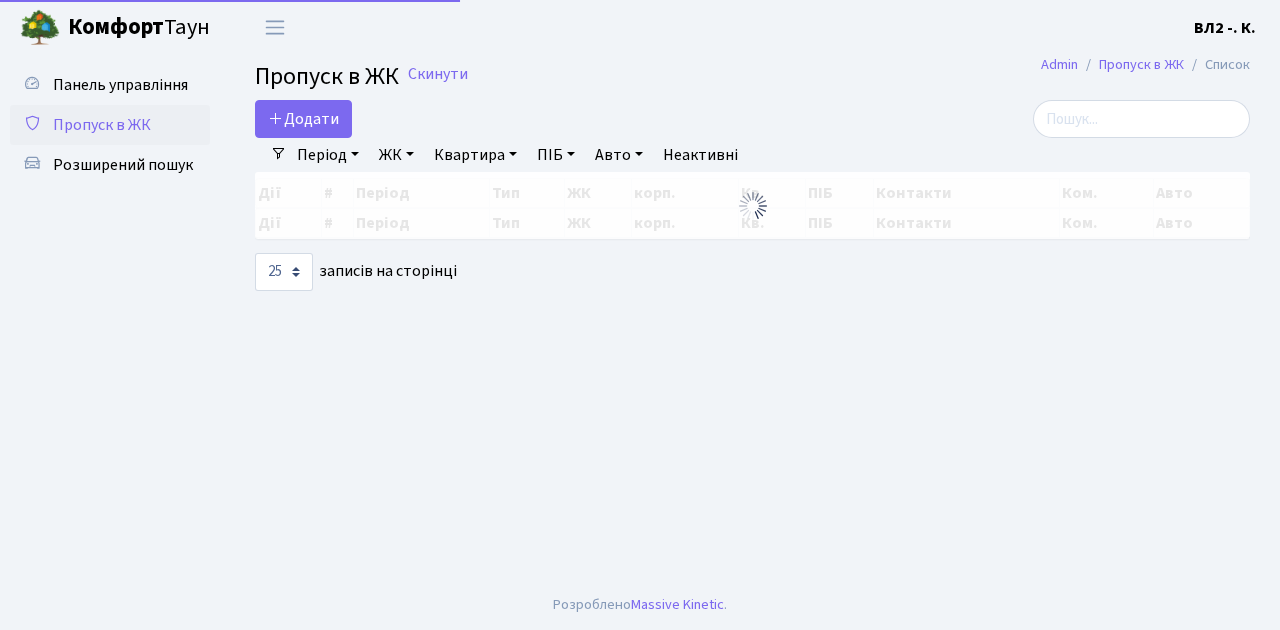 select on "25" 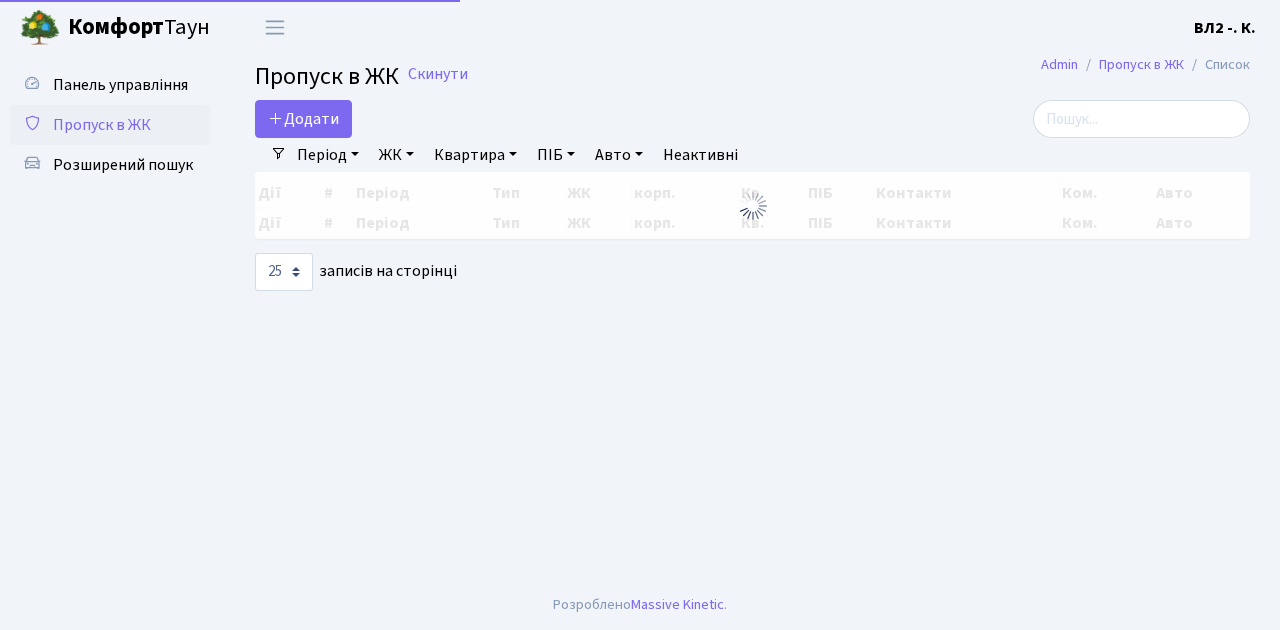 scroll, scrollTop: 0, scrollLeft: 0, axis: both 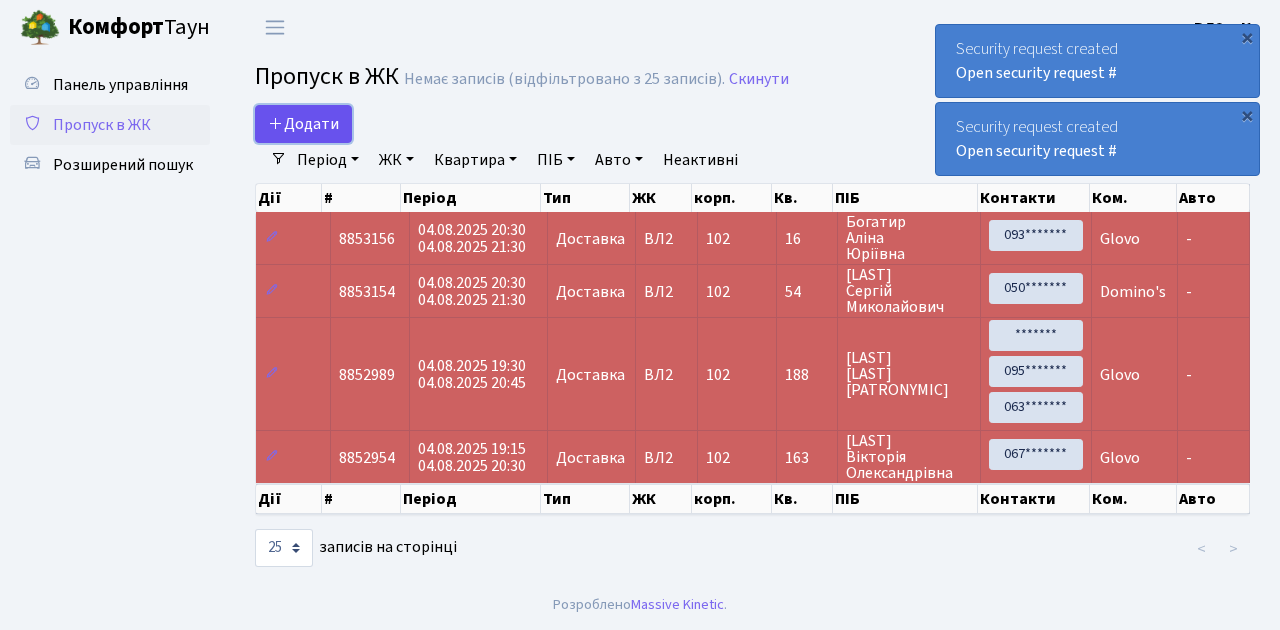 click on "Додати" at bounding box center [303, 124] 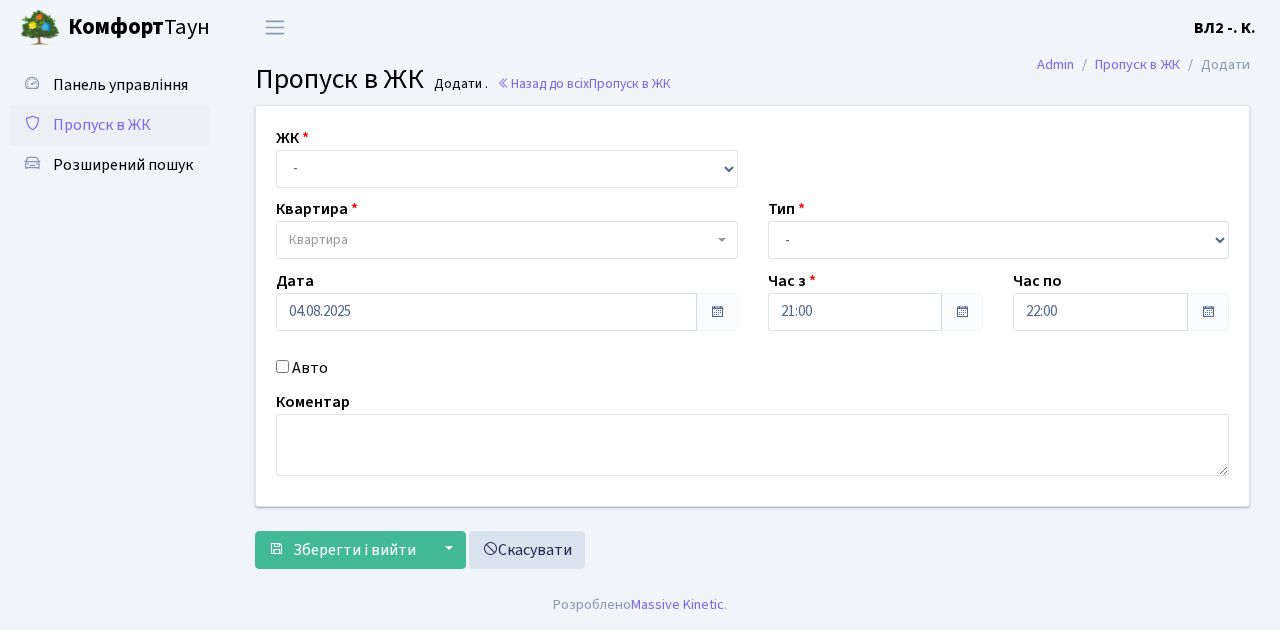 scroll, scrollTop: 0, scrollLeft: 0, axis: both 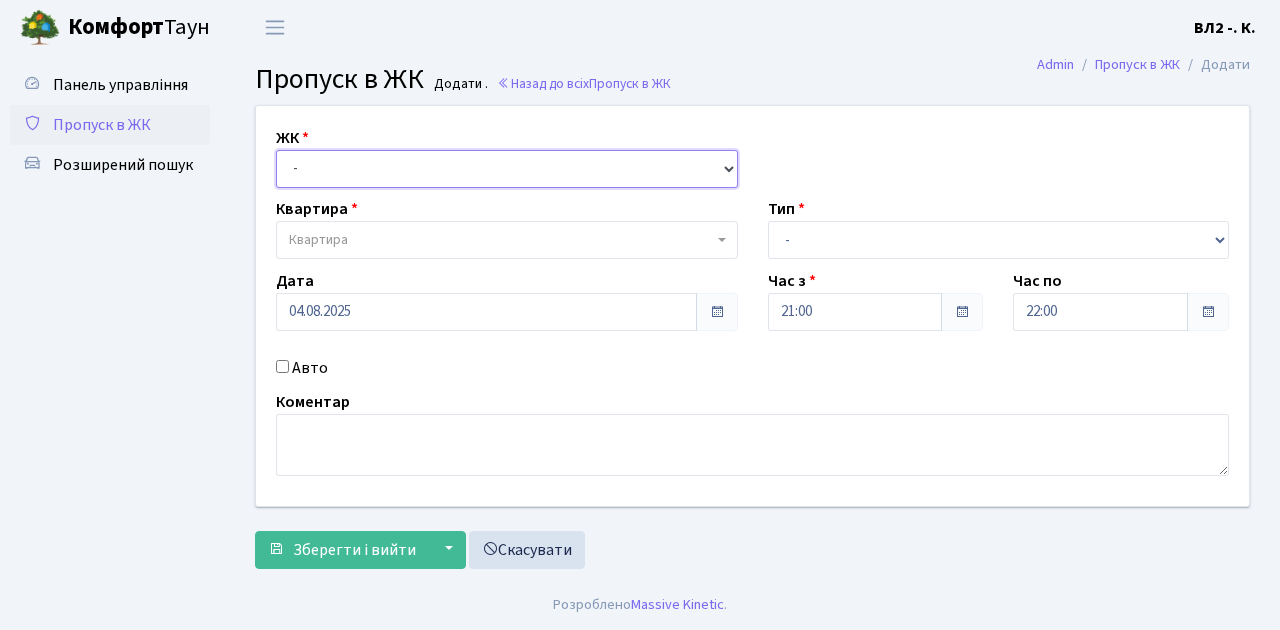 click on "-
ВЛ1, Ужгородський пров., 4/1
ВЛ2, Голосіївський просп., 76
ВЛ3, пр.Голосіївський, 78/2" at bounding box center [507, 169] 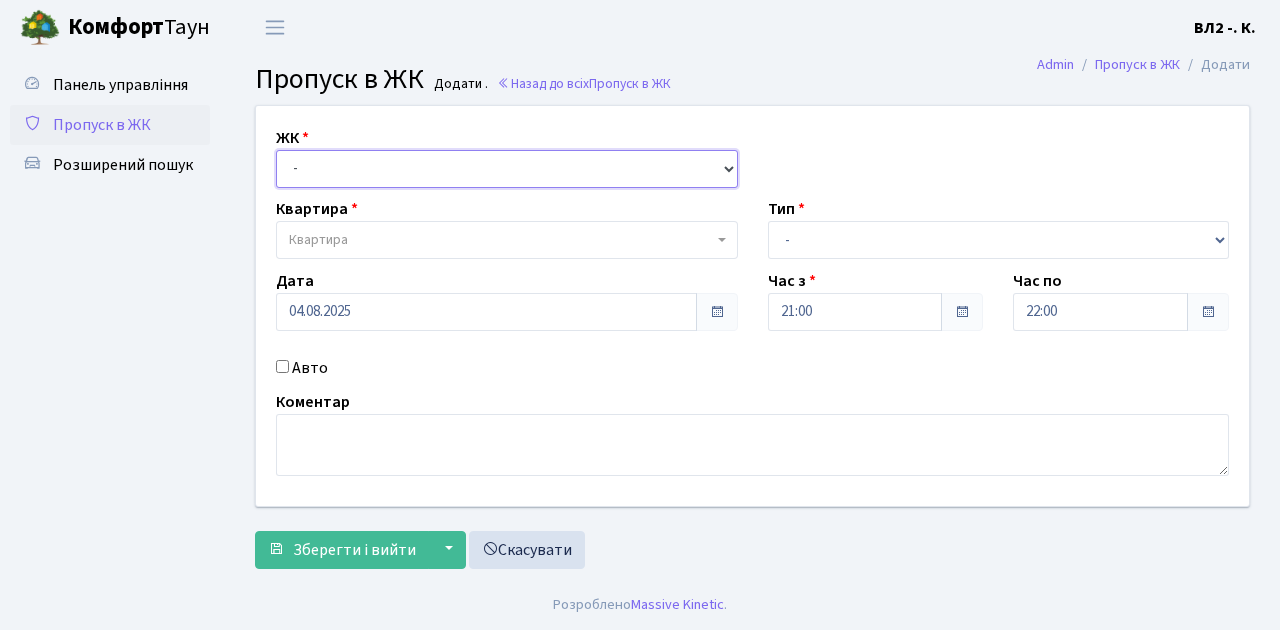 select on "317" 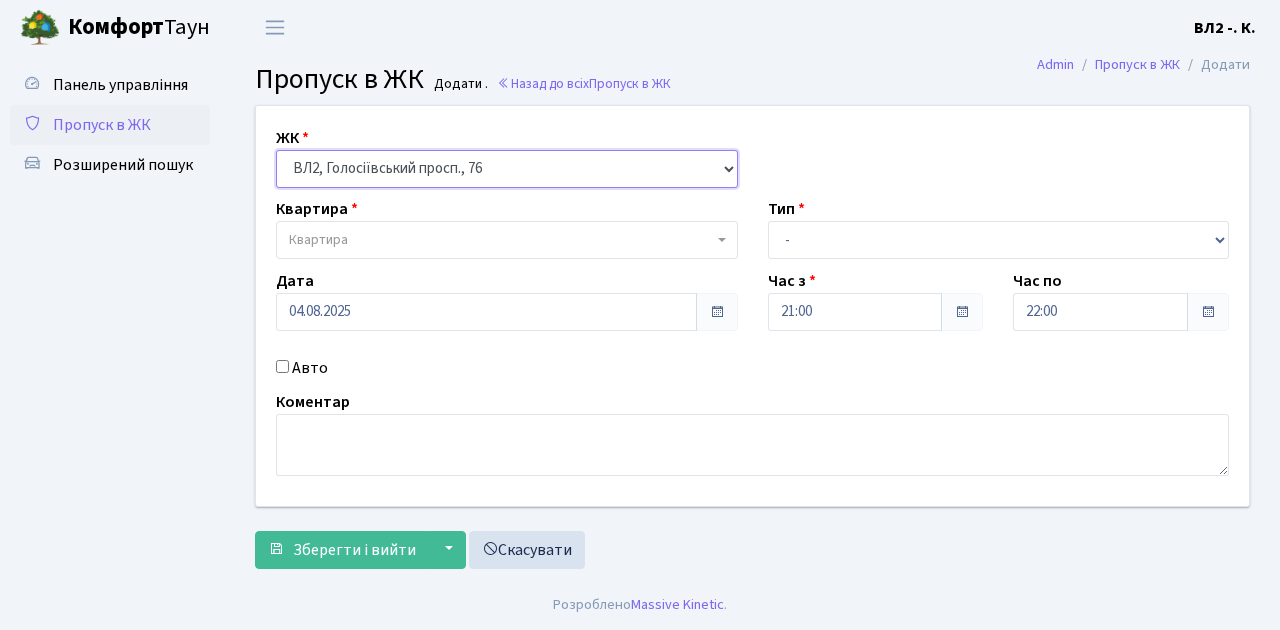 click on "-
ВЛ1, Ужгородський пров., 4/1
ВЛ2, Голосіївський просп., 76
ВЛ3, пр.Голосіївський, 78/2" at bounding box center [507, 169] 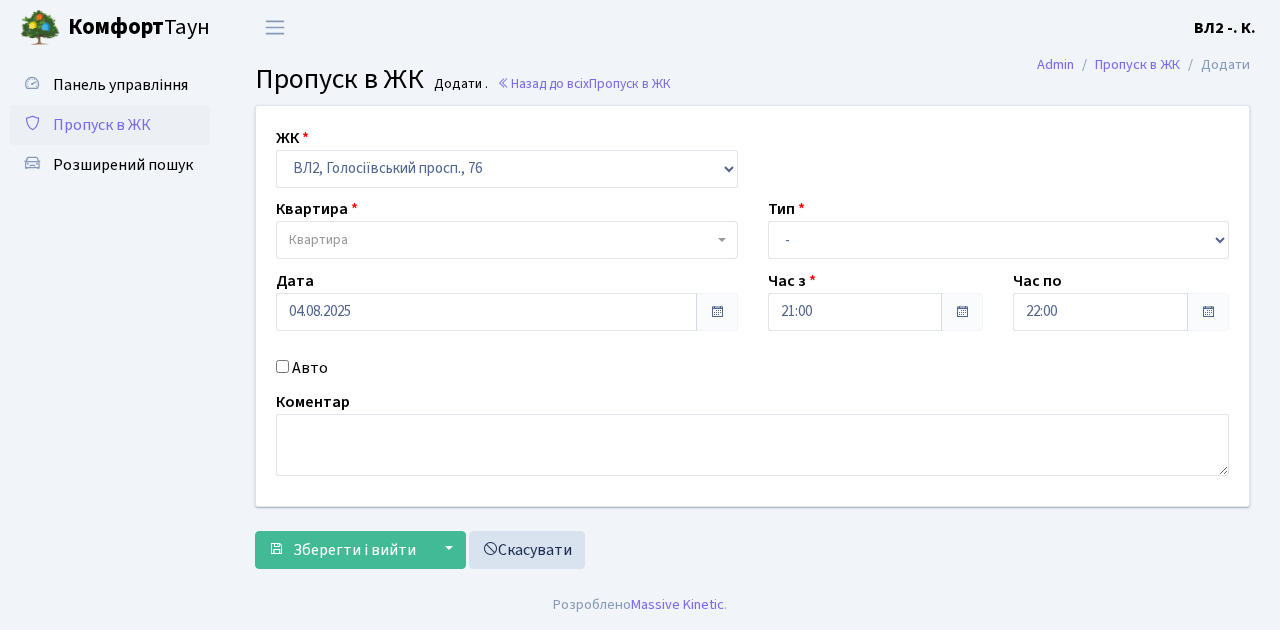 click on "Квартира" at bounding box center (501, 240) 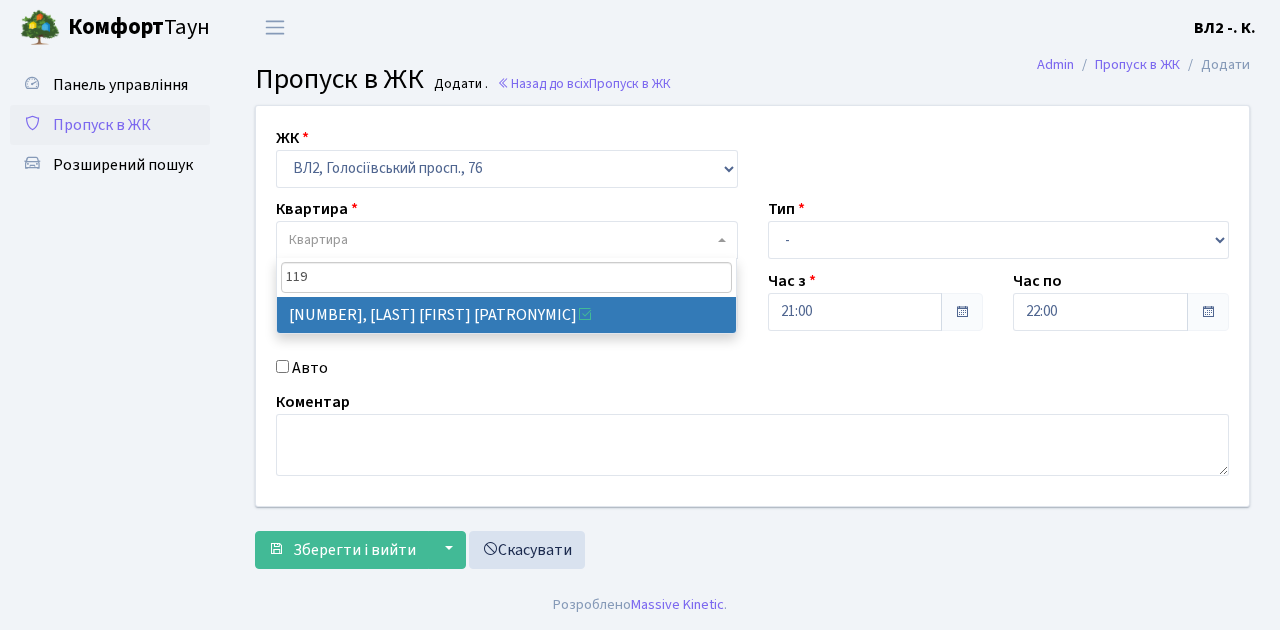 type on "119" 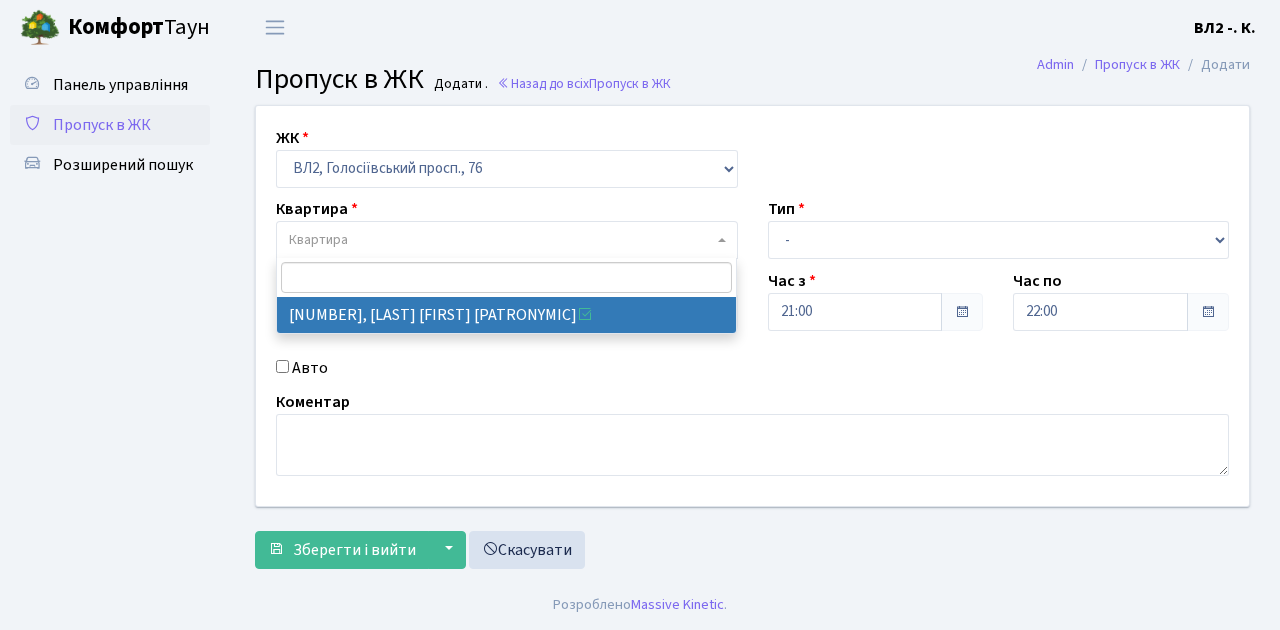 select on "38293" 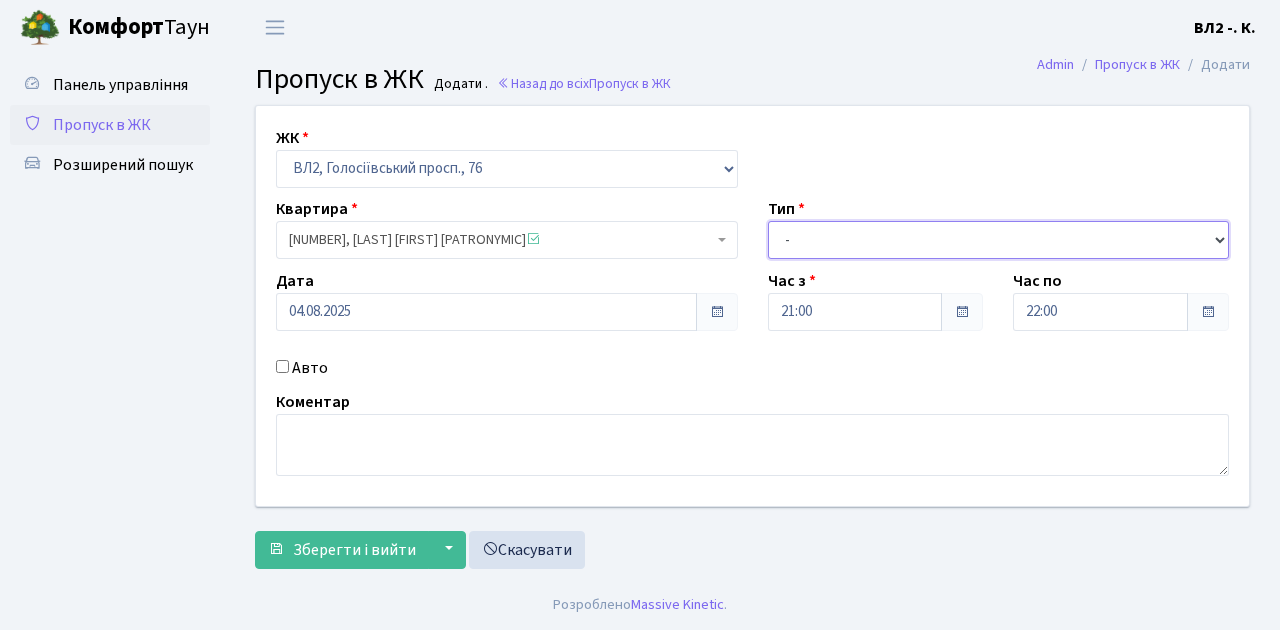 click on "-
Доставка
Таксі
Гості
Сервіс" at bounding box center [999, 240] 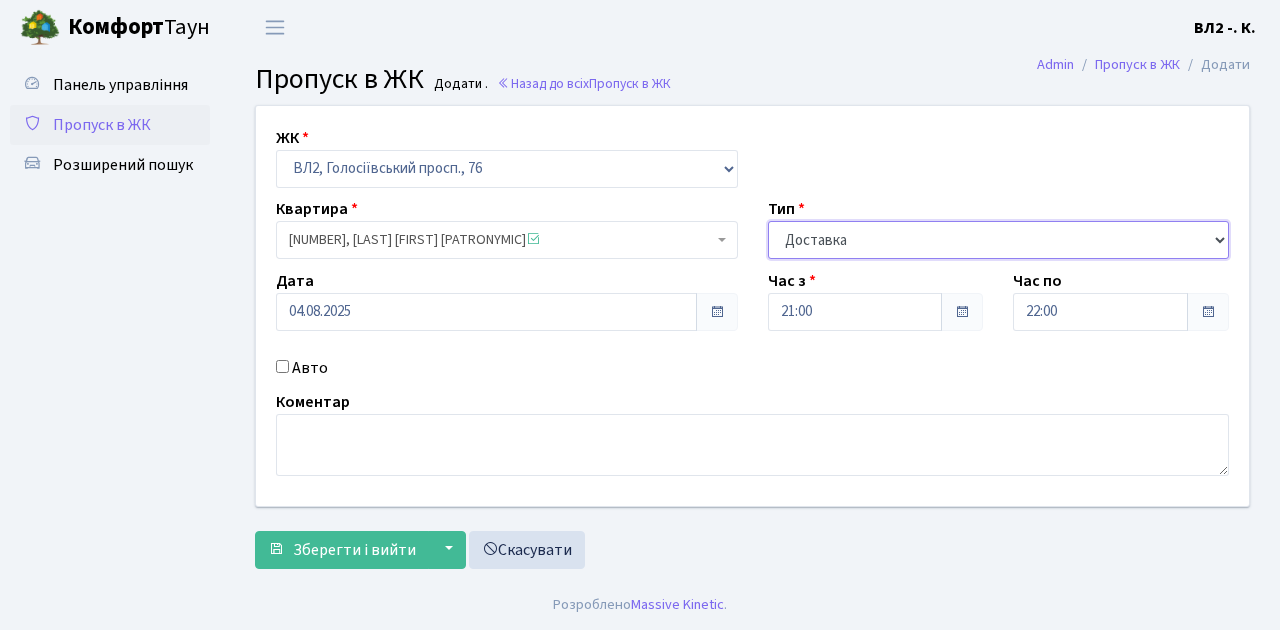 click on "-
Доставка
Таксі
Гості
Сервіс" at bounding box center [999, 240] 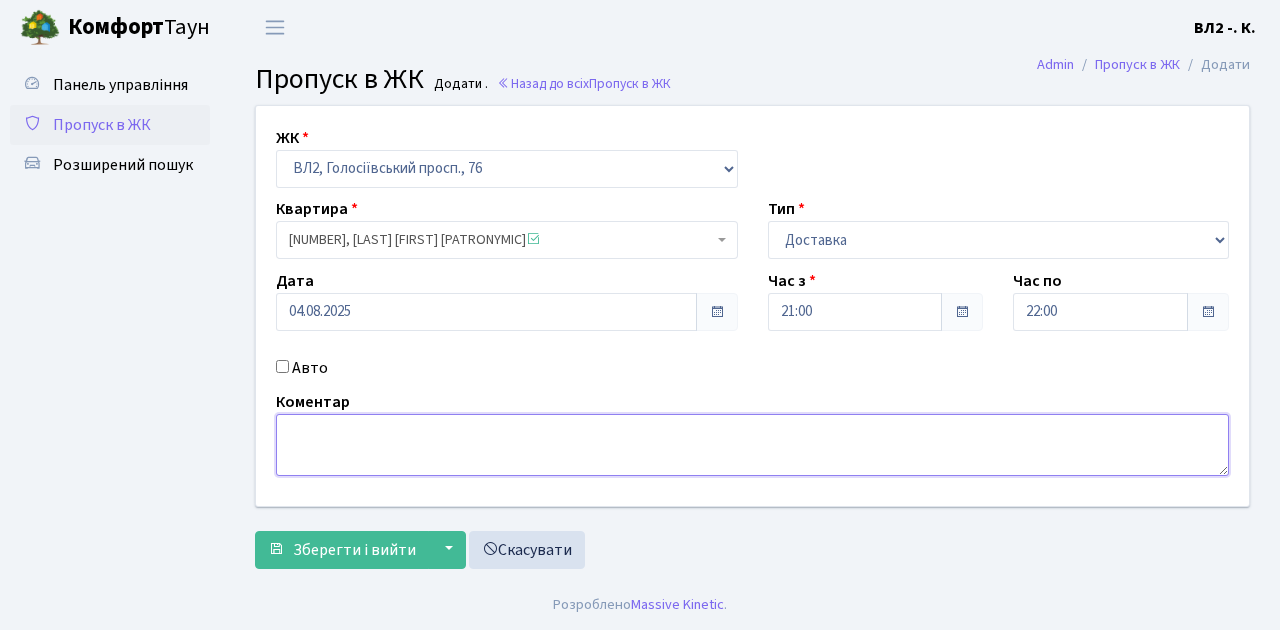 click at bounding box center (752, 445) 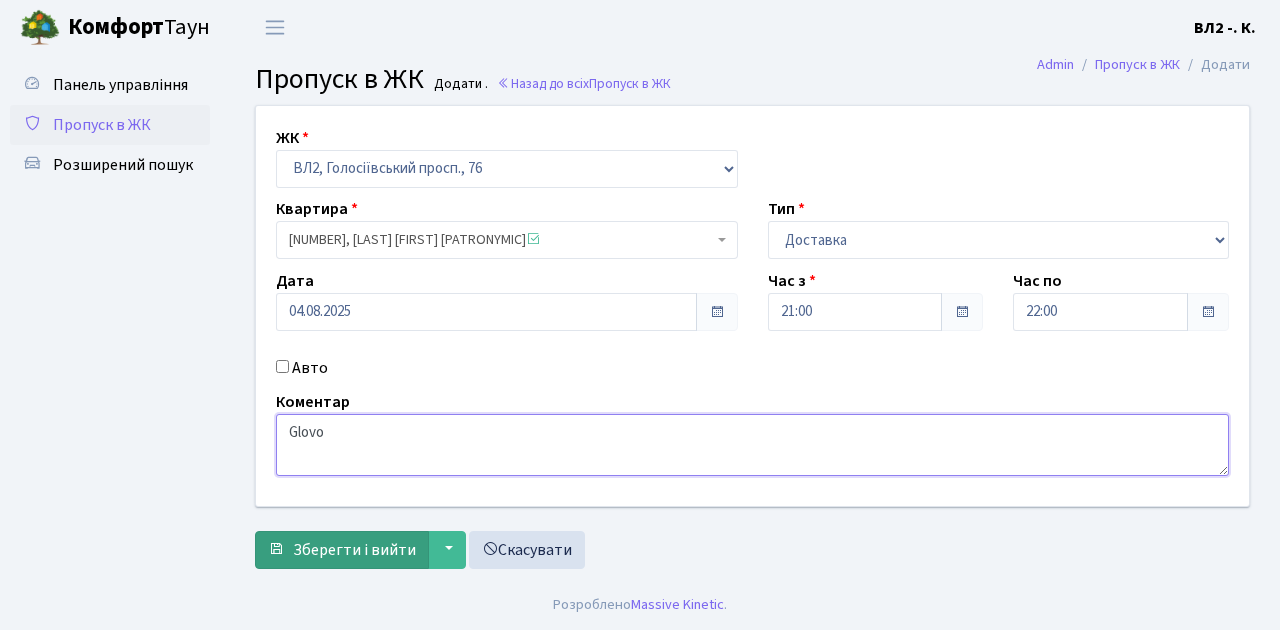 type on "Glovo" 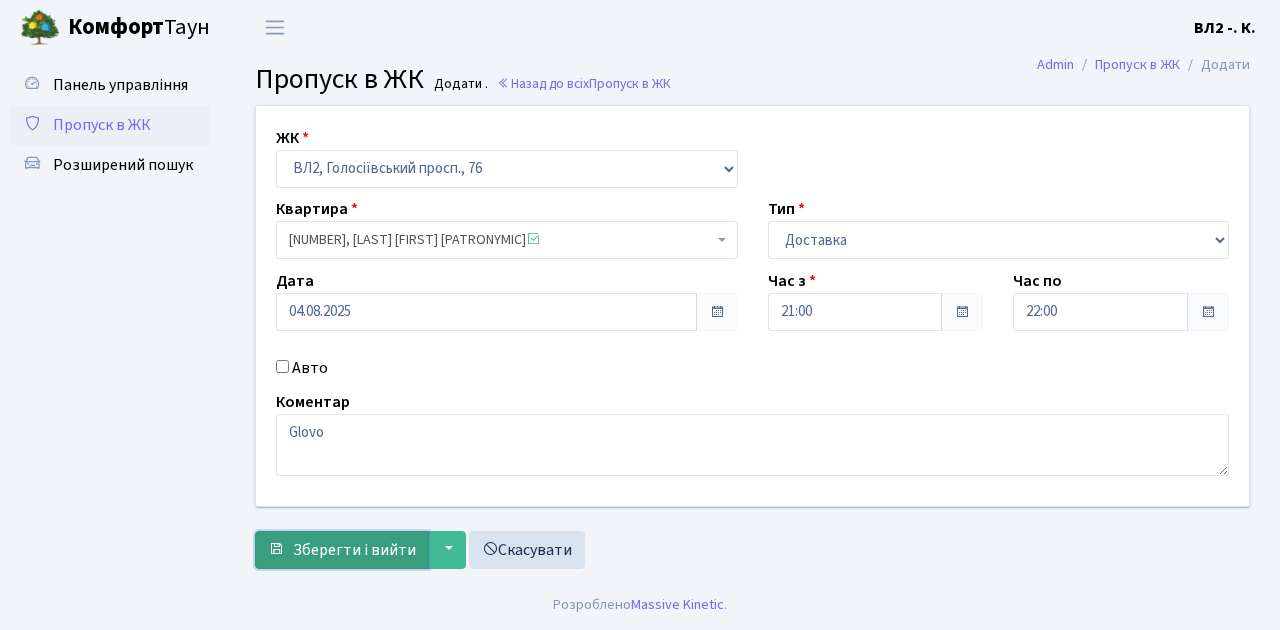 click on "Зберегти і вийти" at bounding box center (354, 550) 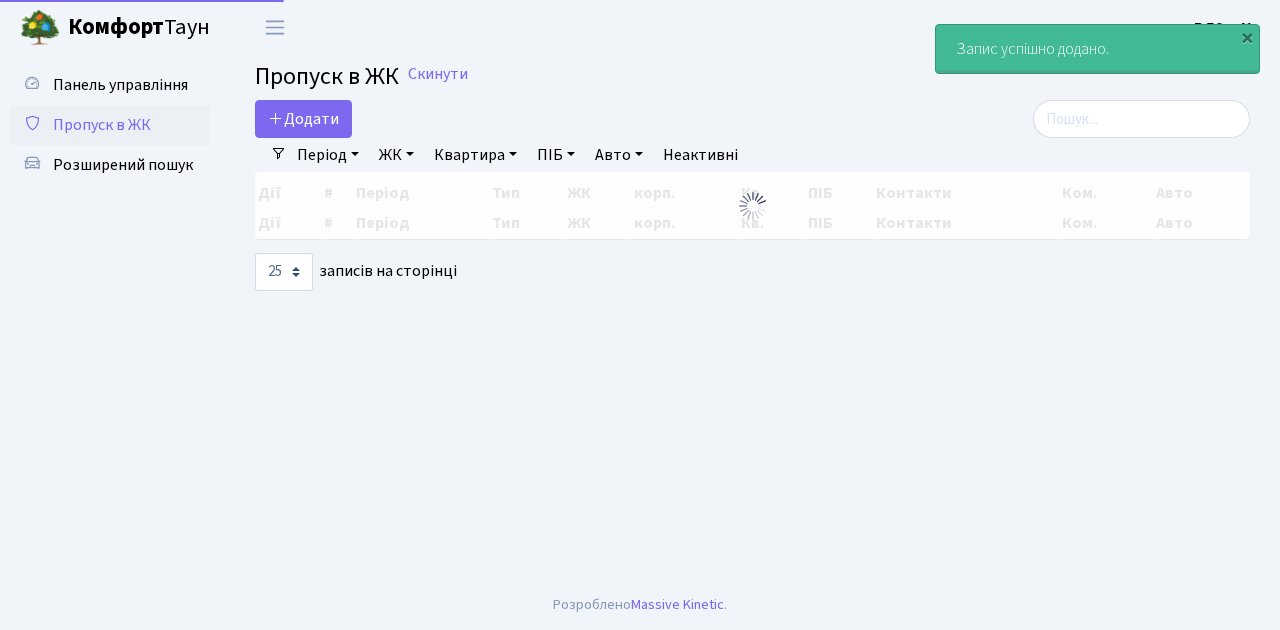 select on "25" 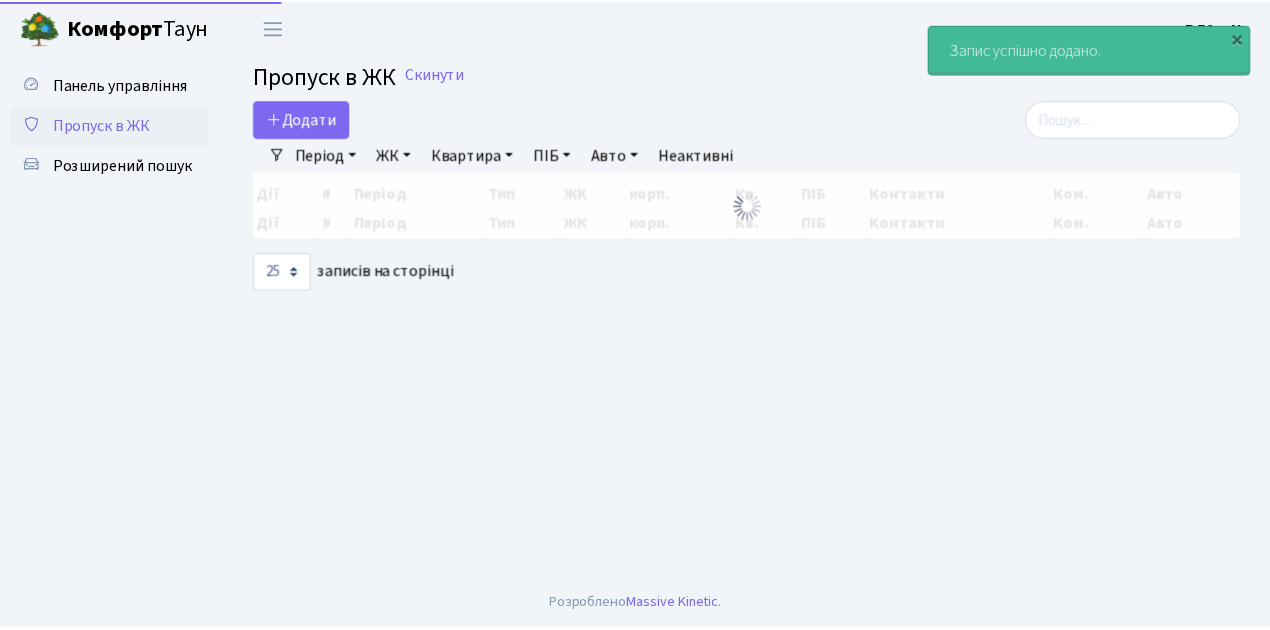 scroll, scrollTop: 0, scrollLeft: 0, axis: both 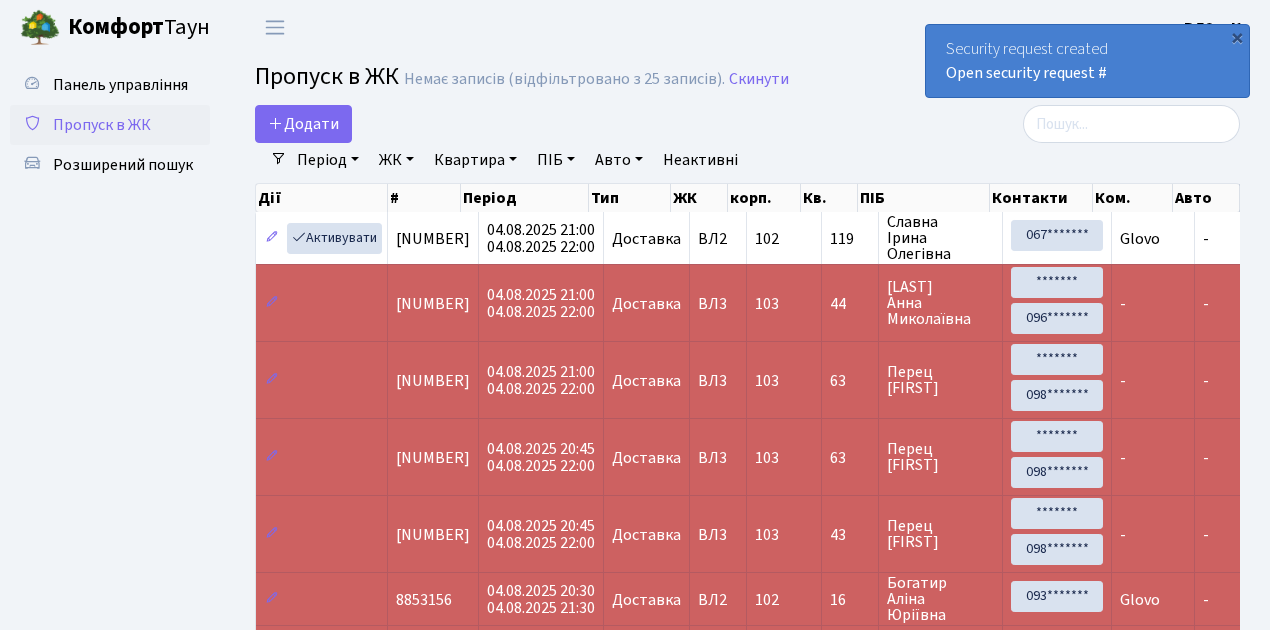 click on "Пропуск в ЖК" at bounding box center (102, 125) 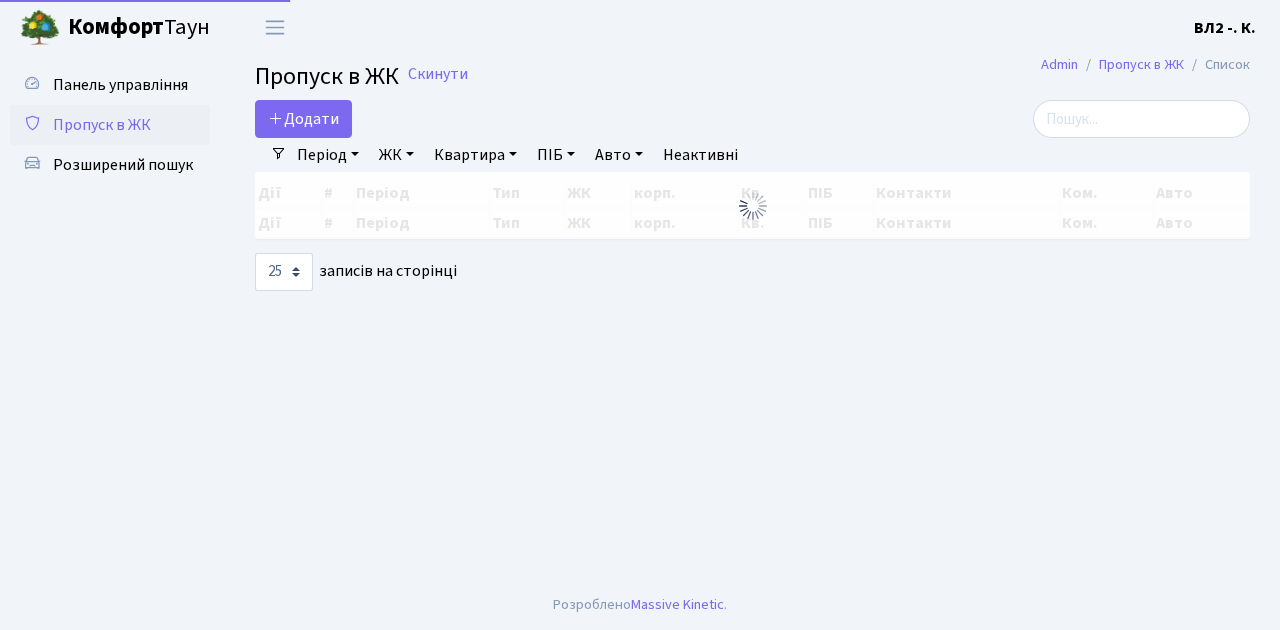 select on "25" 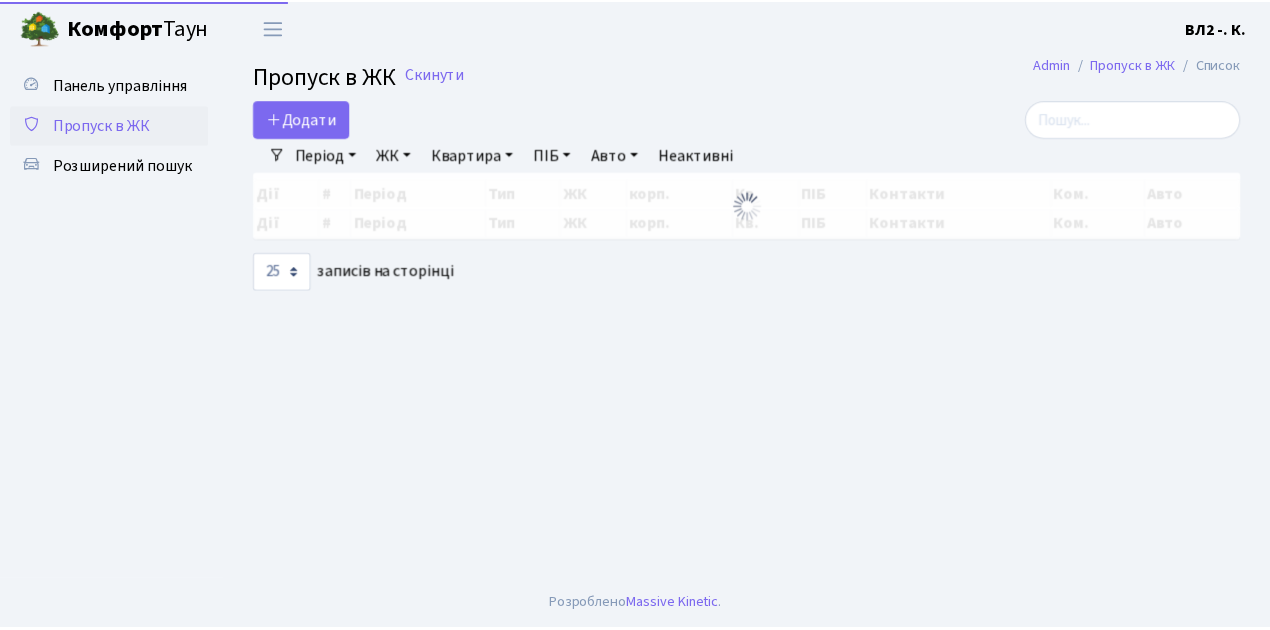 scroll, scrollTop: 0, scrollLeft: 0, axis: both 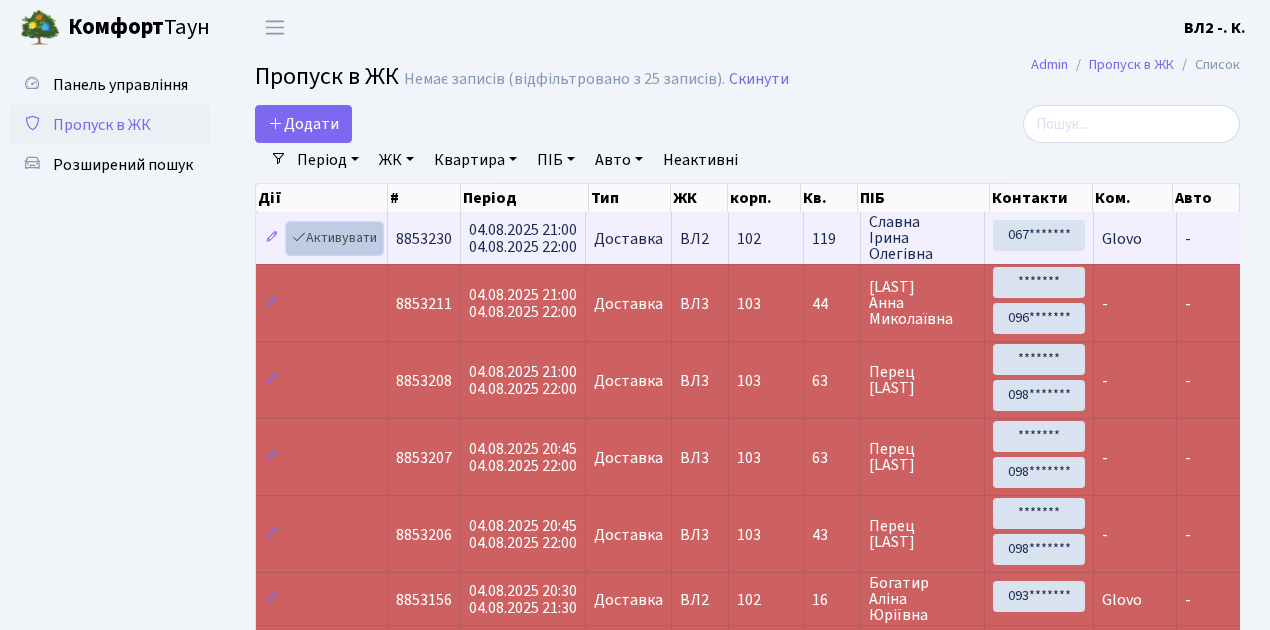 click on "Активувати" at bounding box center [334, 238] 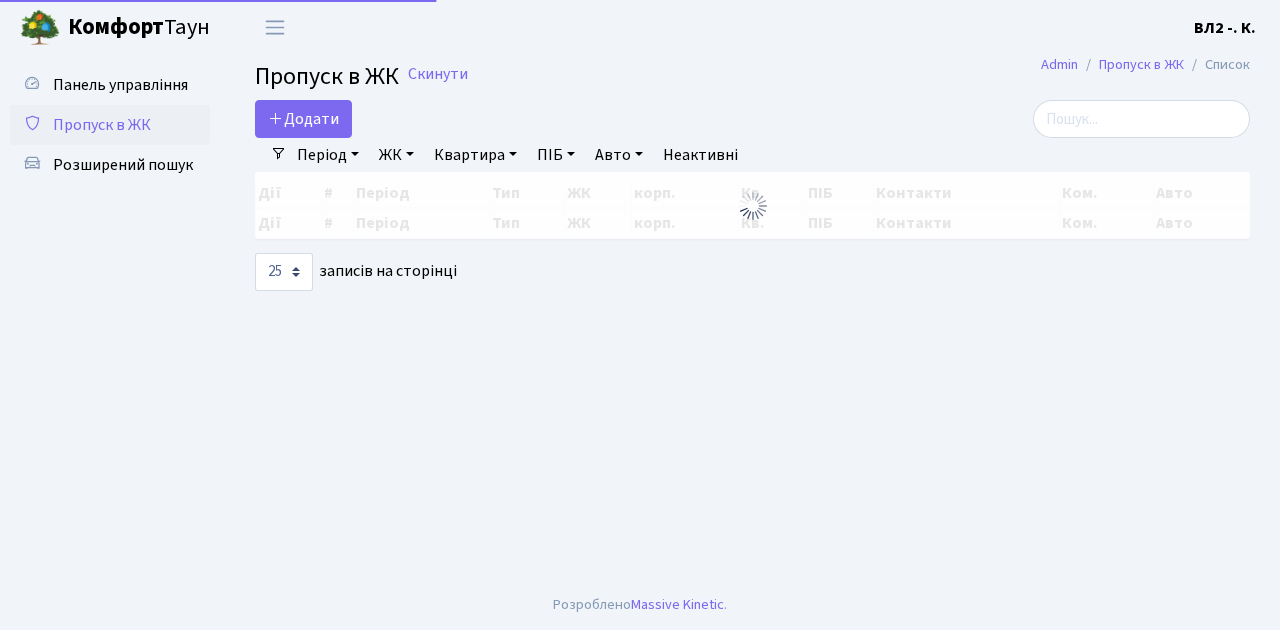 select on "25" 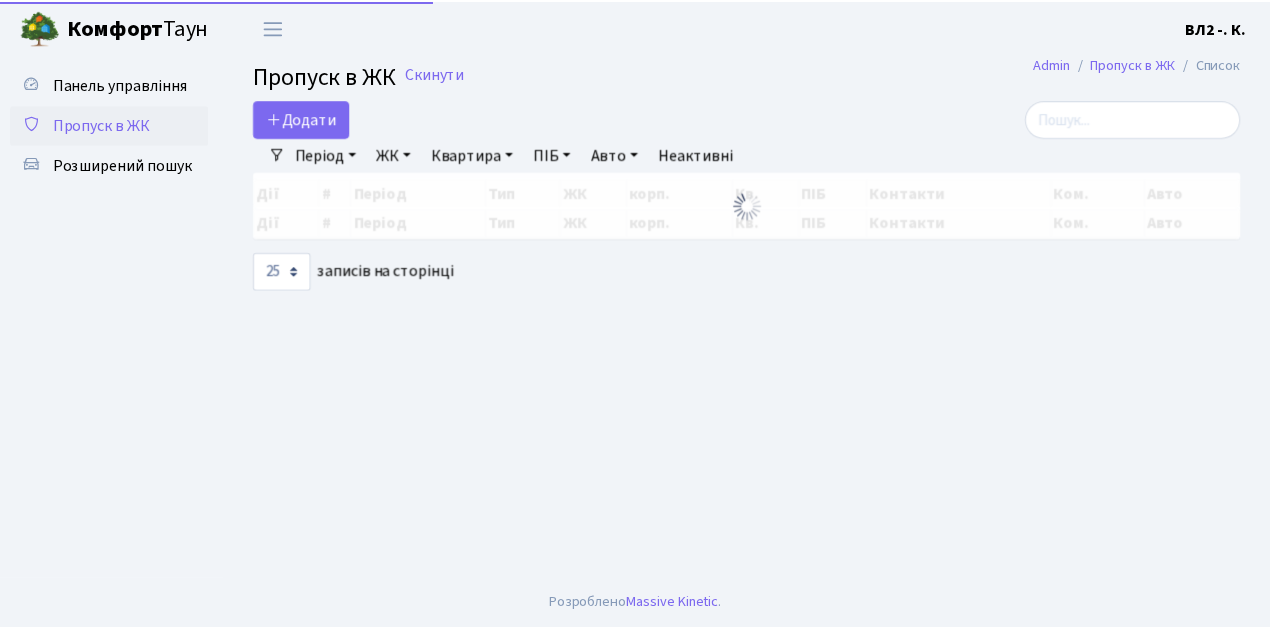 scroll, scrollTop: 0, scrollLeft: 0, axis: both 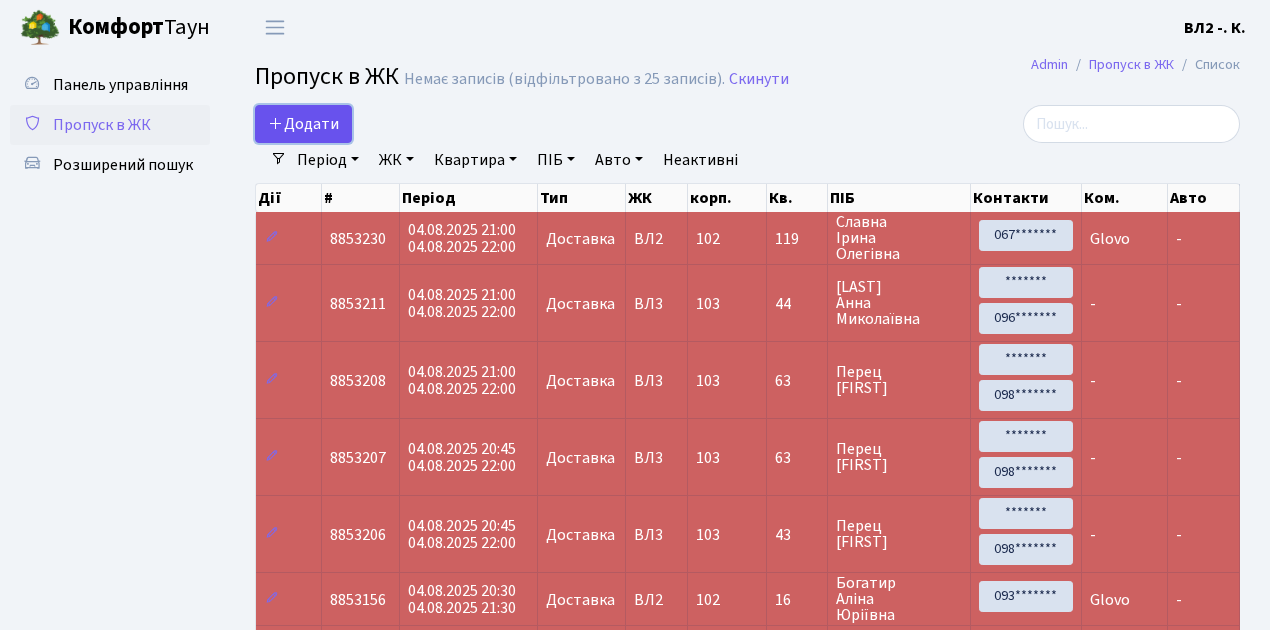 click on "Додати" at bounding box center [303, 124] 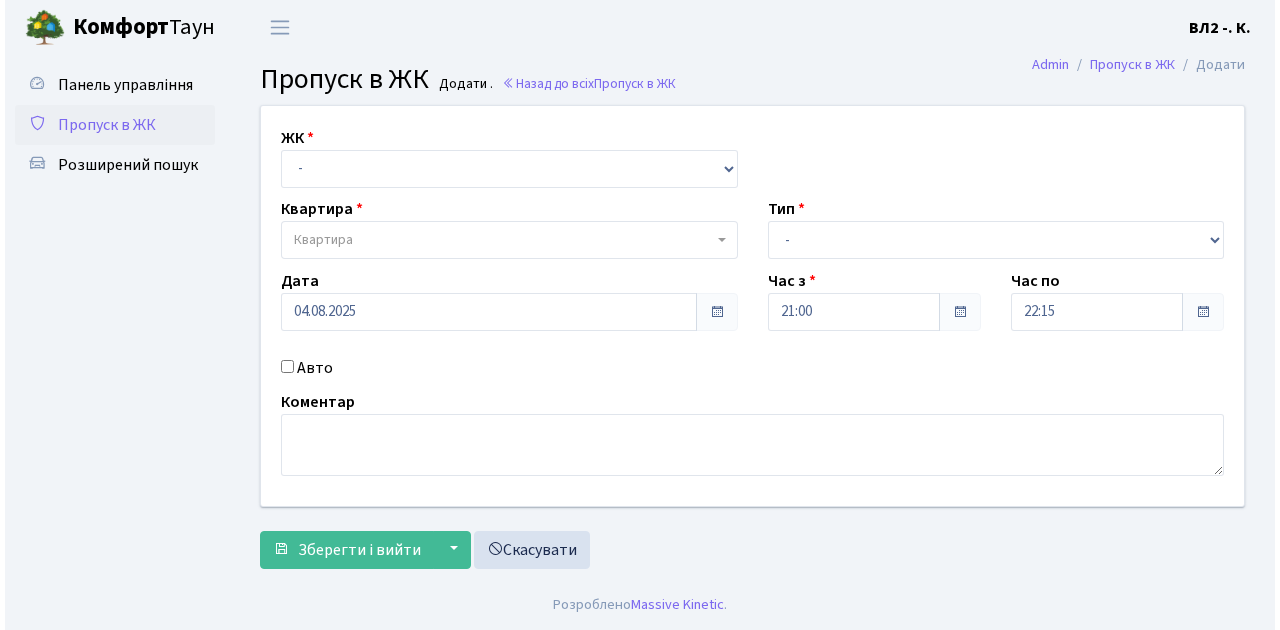 scroll, scrollTop: 0, scrollLeft: 0, axis: both 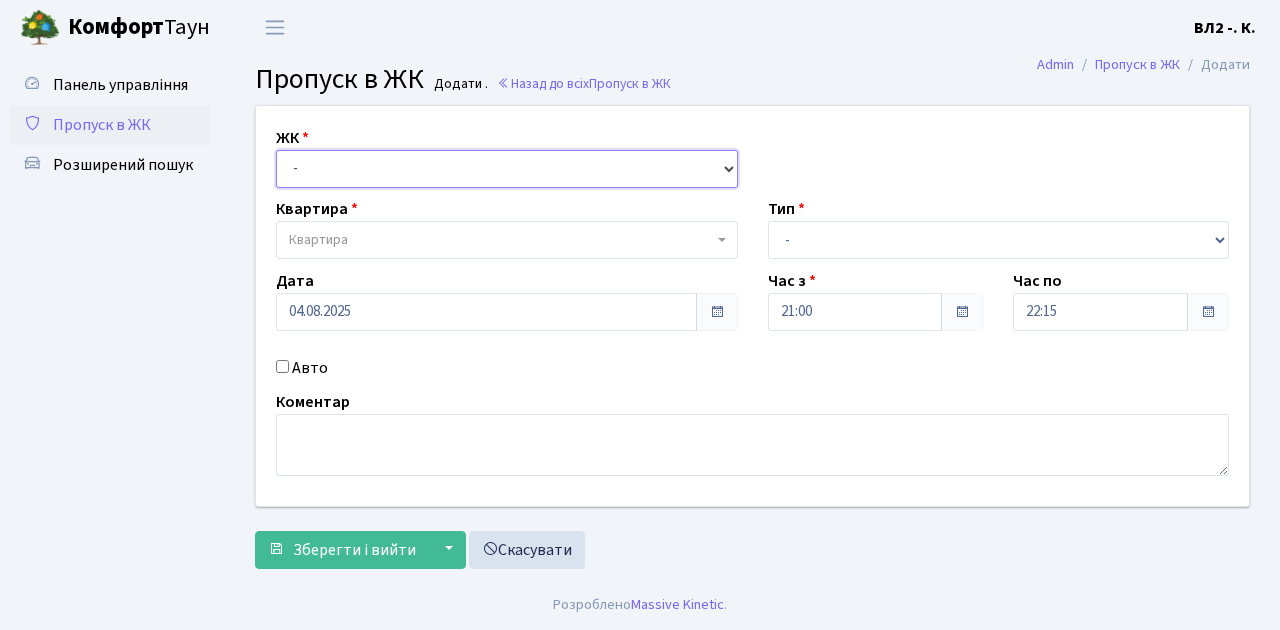 click on "-
ВЛ1, Ужгородський пров., 4/1
ВЛ2, Голосіївський просп., 76
ВЛ3, пр.Голосіївський, 78/2" at bounding box center [507, 169] 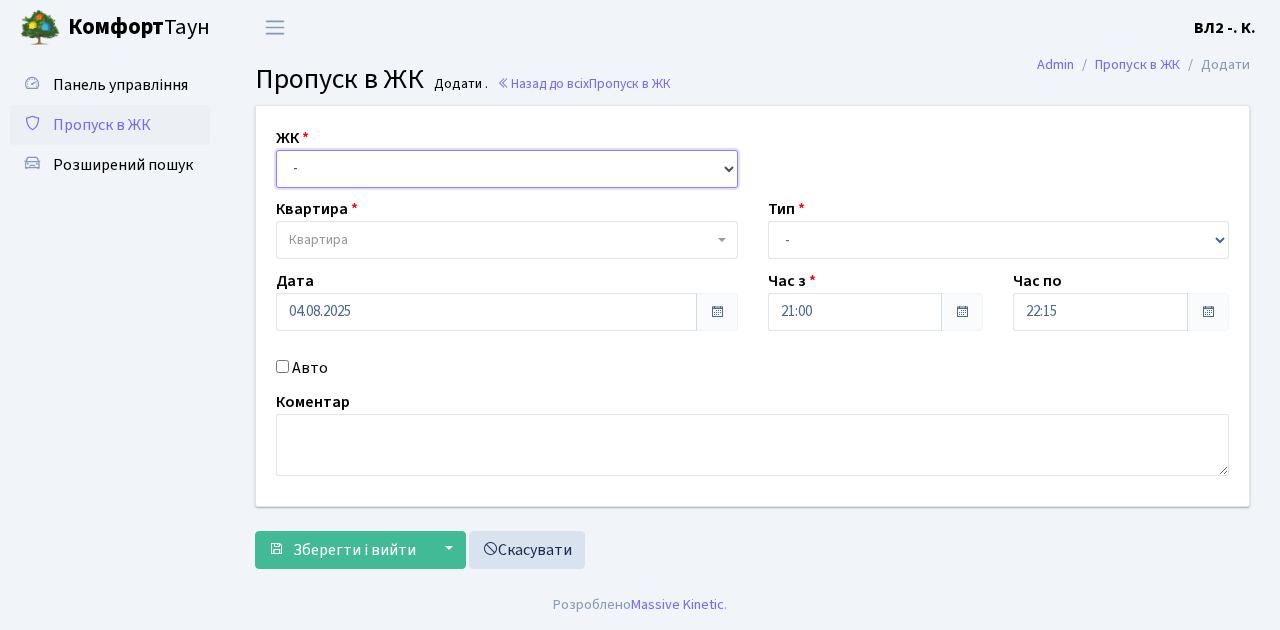 select on "317" 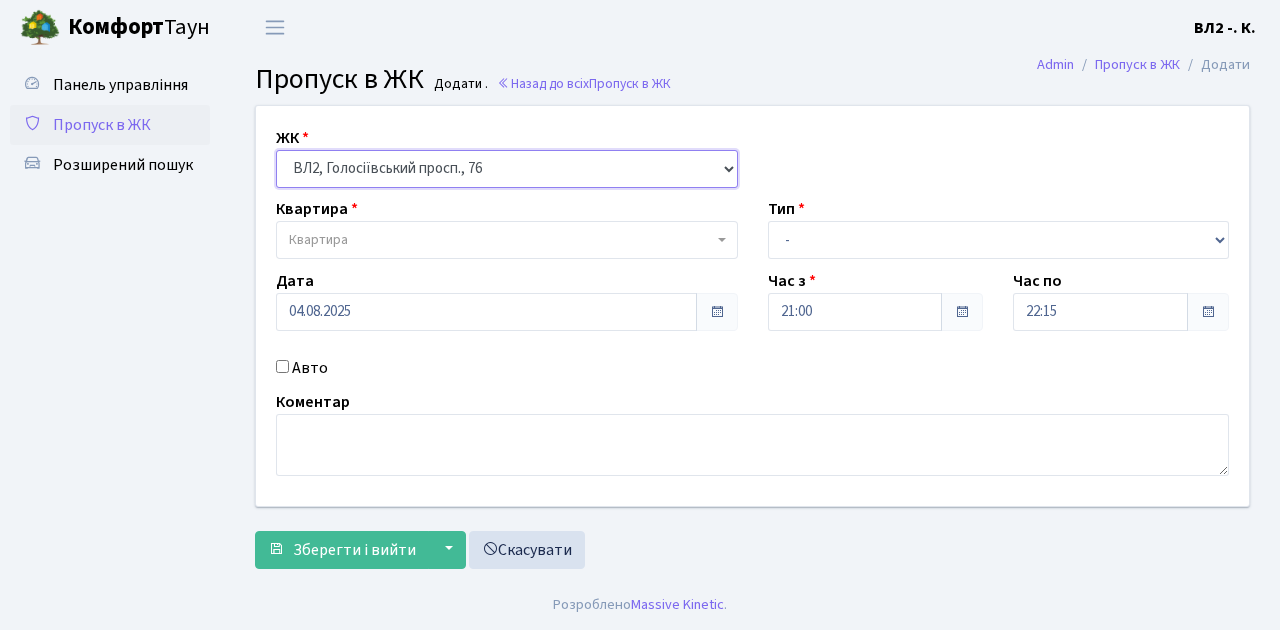 click on "-
ВЛ1, Ужгородський пров., 4/1
ВЛ2, Голосіївський просп., 76
ВЛ3, пр.Голосіївський, 78/2" at bounding box center (507, 169) 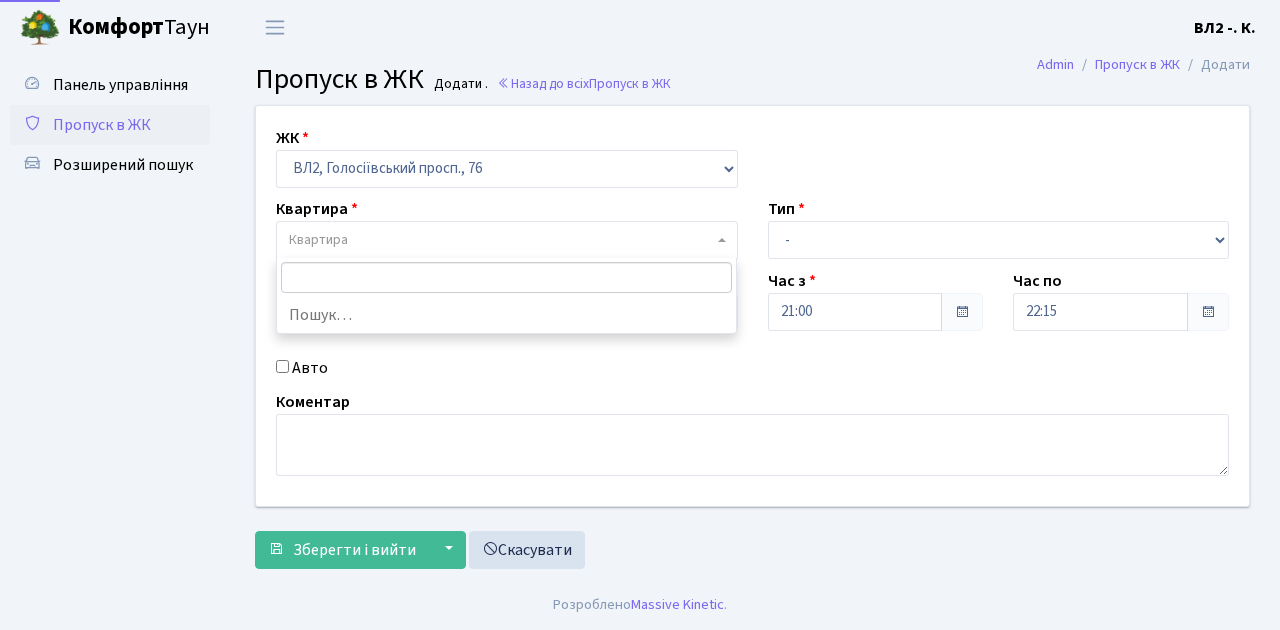 click on "Квартира" at bounding box center (501, 240) 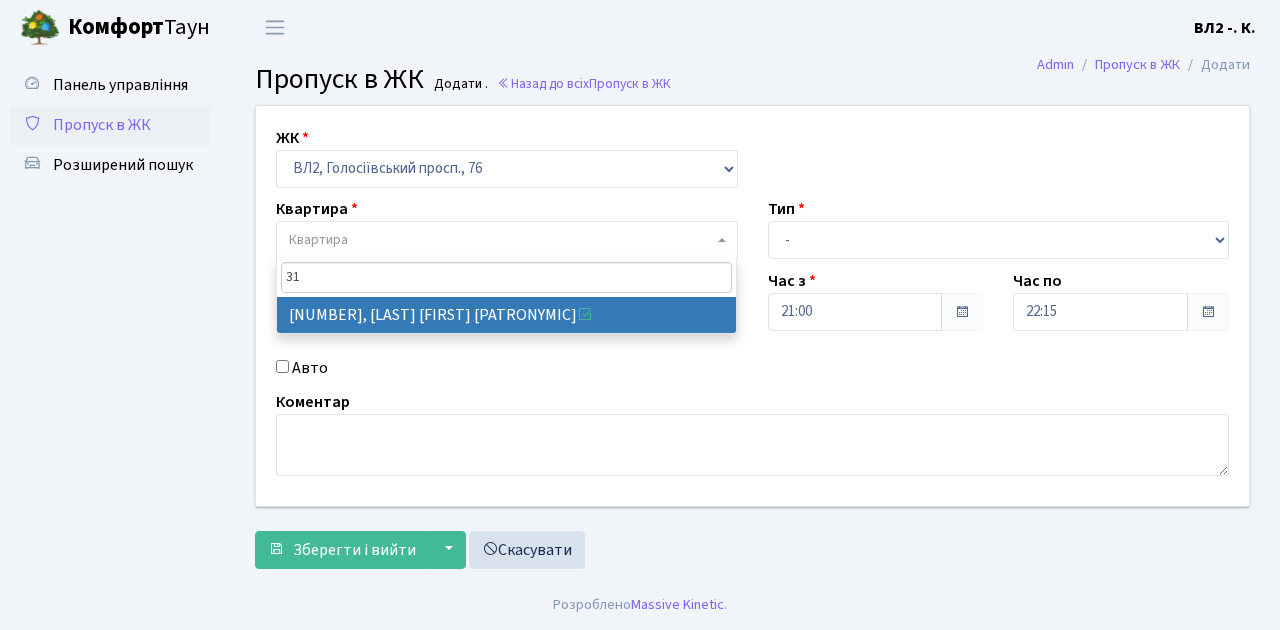 type on "31" 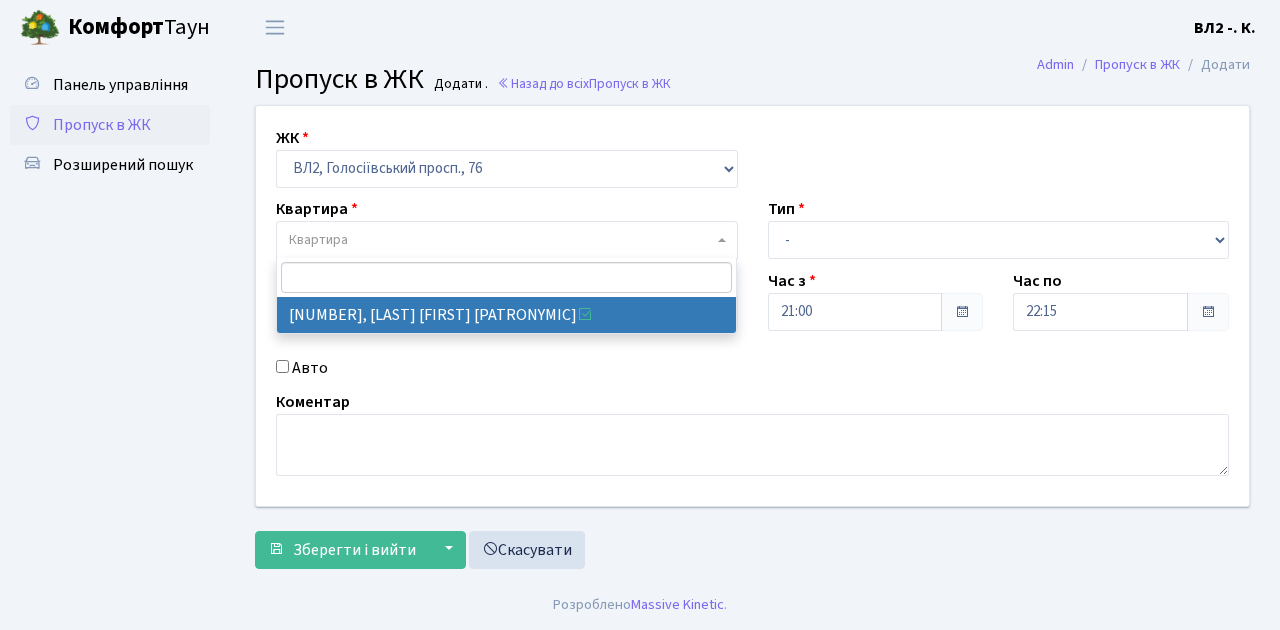 select on "38032" 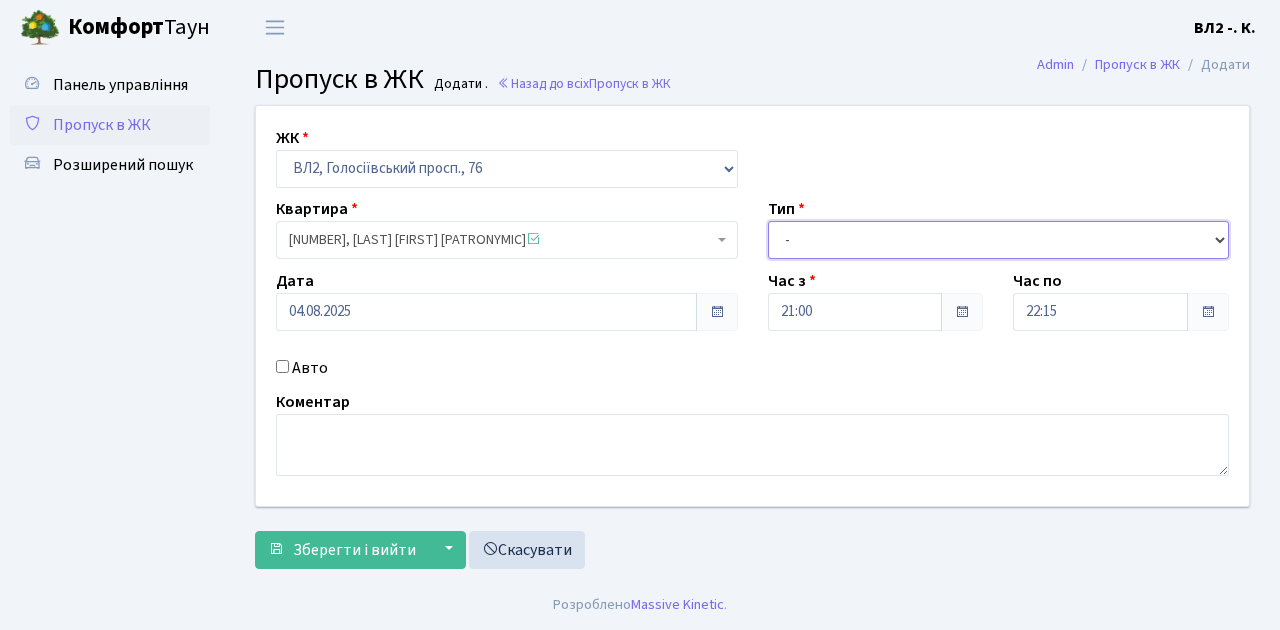 click on "-
Доставка
Таксі
Гості
Сервіс" at bounding box center [999, 240] 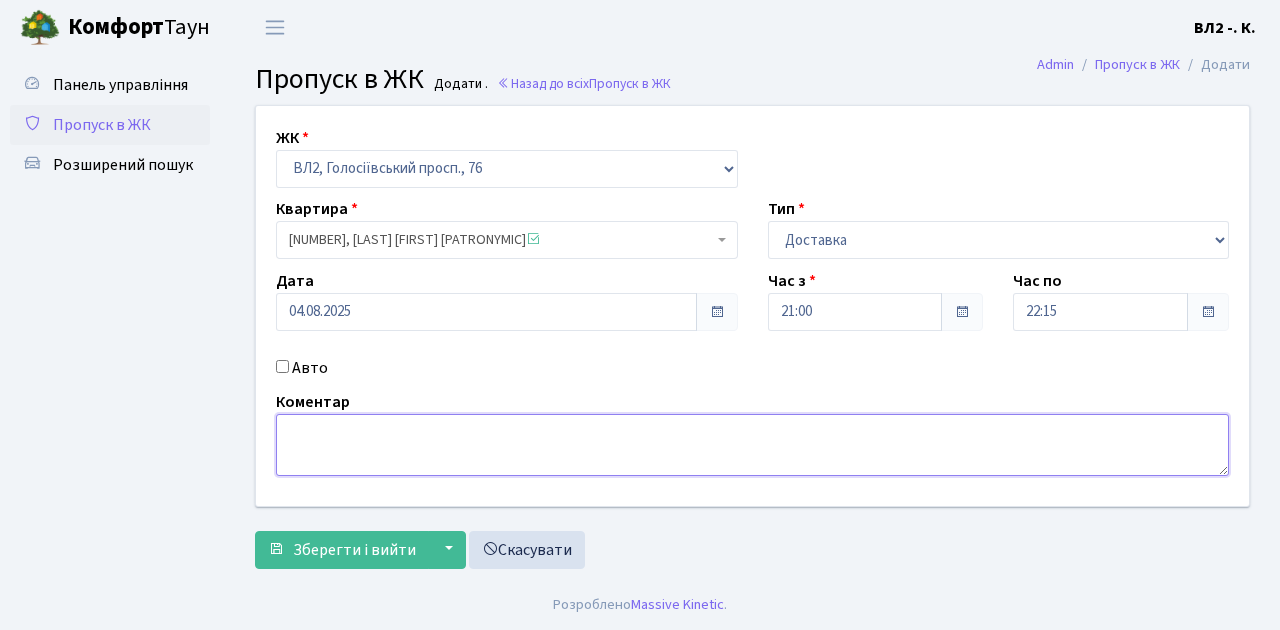click at bounding box center (752, 445) 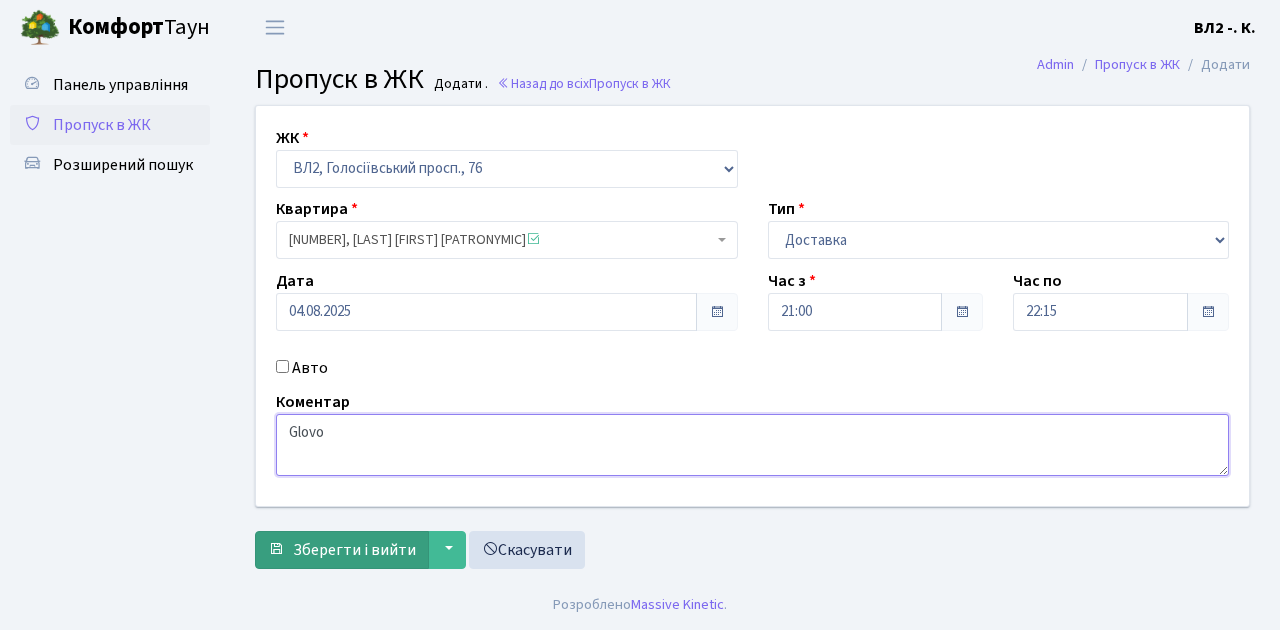 type on "Glovo" 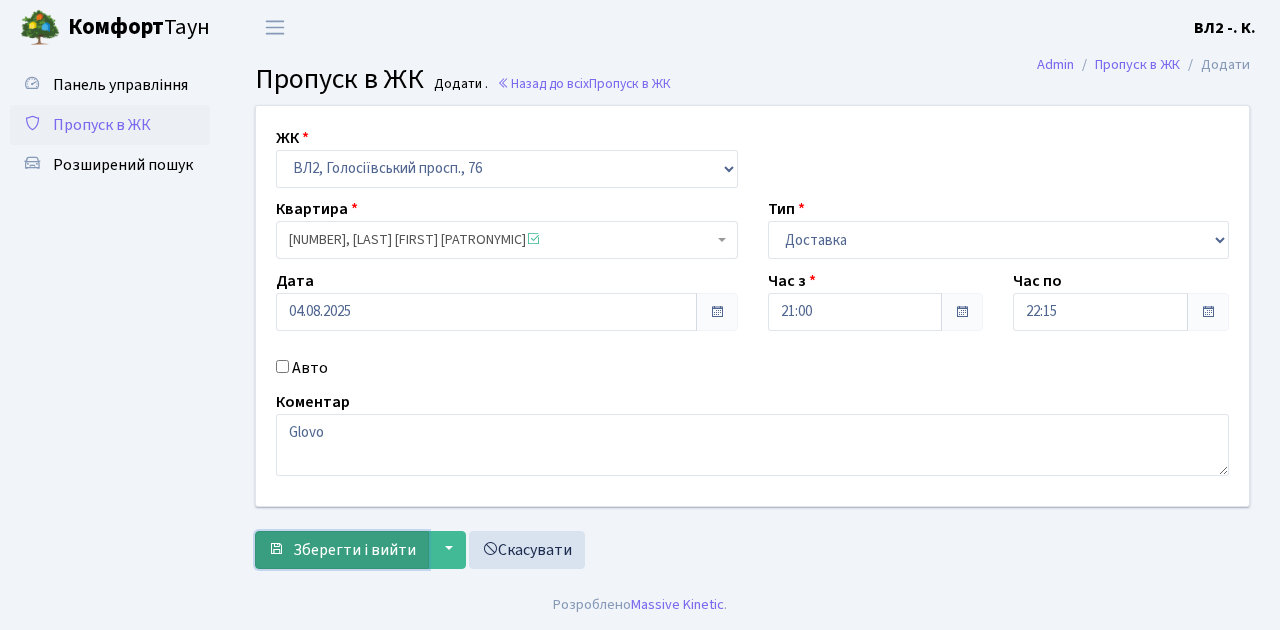 click on "Зберегти і вийти" at bounding box center (354, 550) 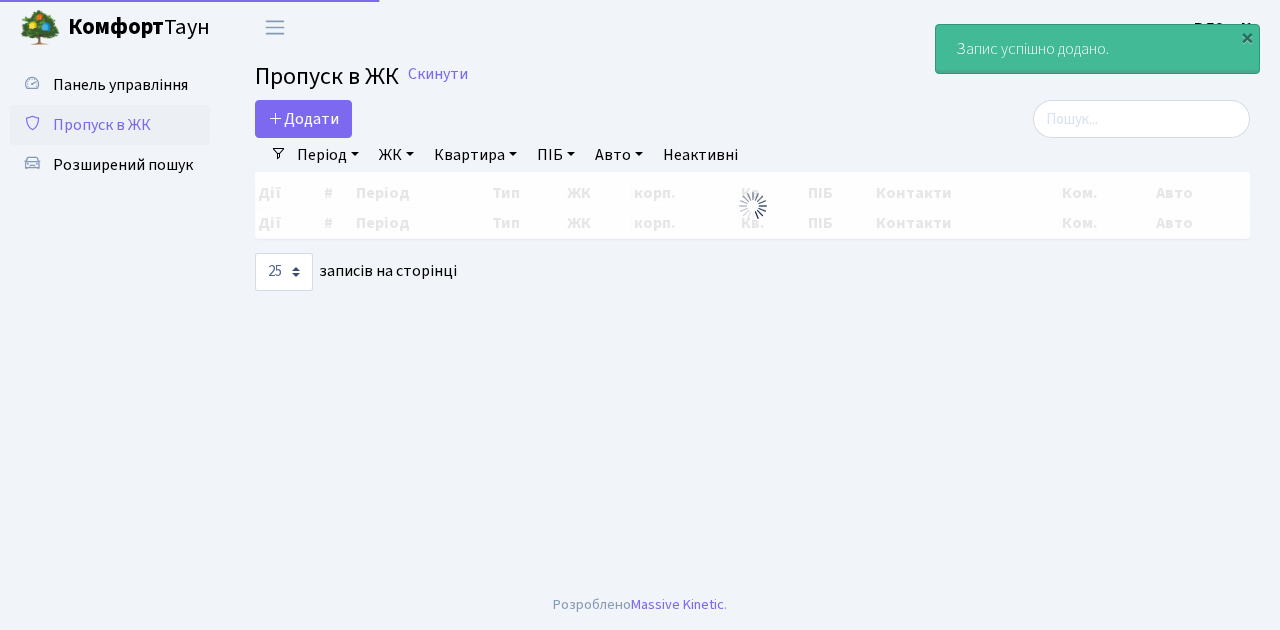 select on "25" 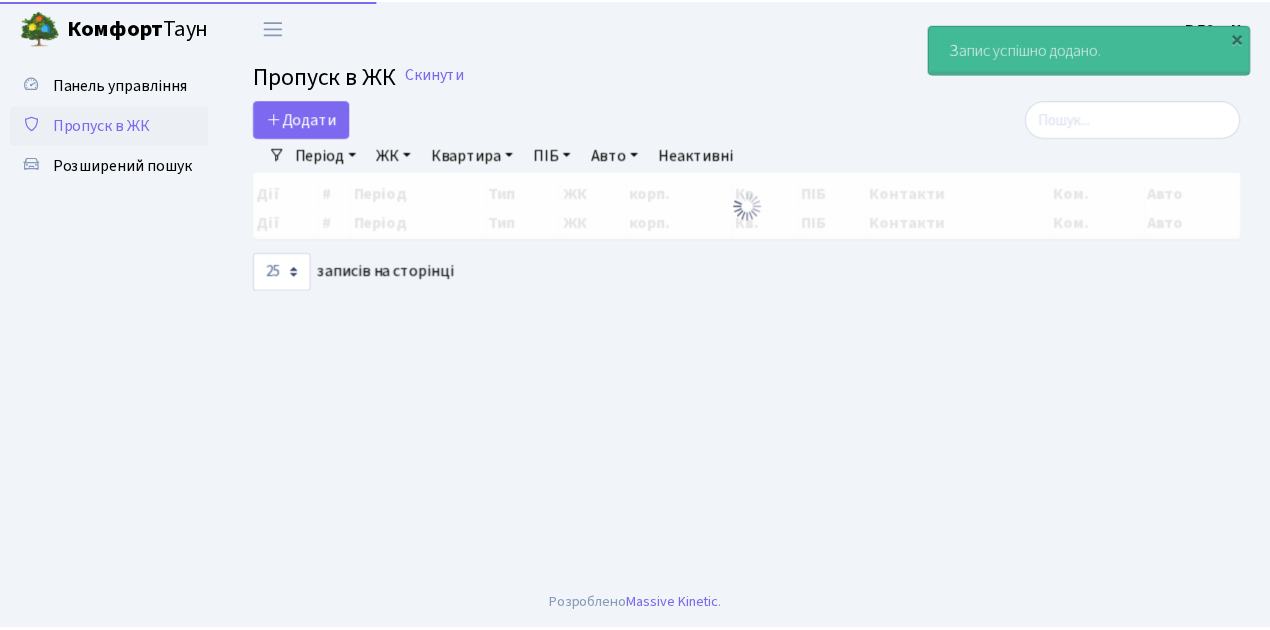 scroll, scrollTop: 0, scrollLeft: 0, axis: both 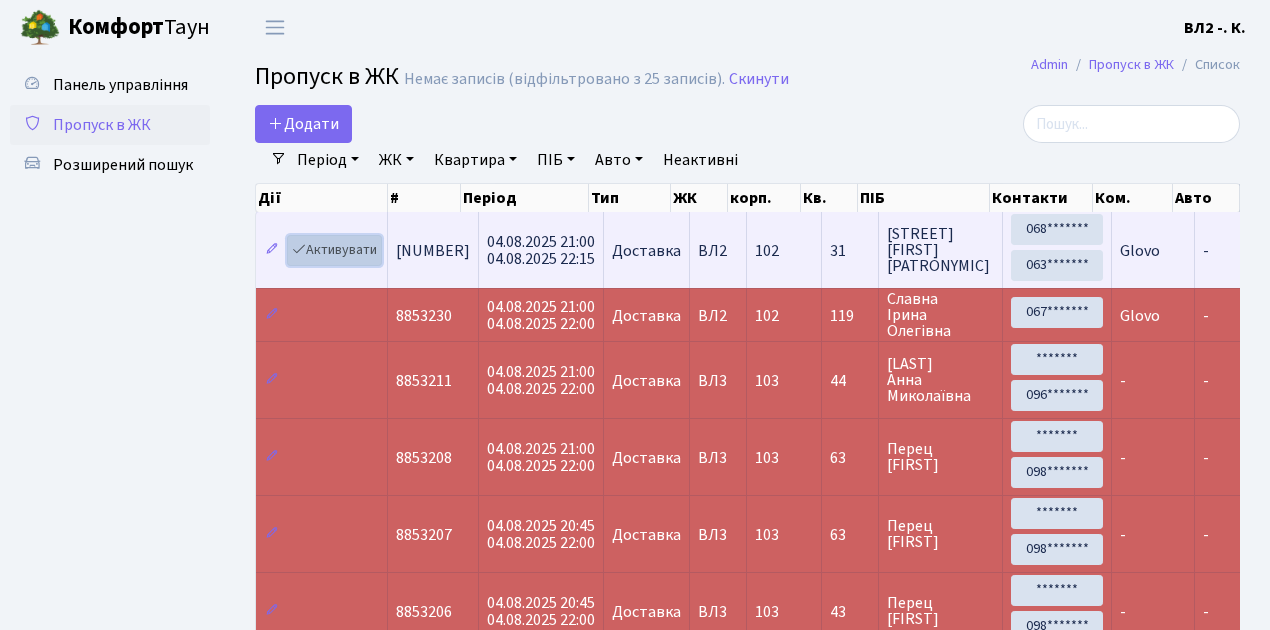 click on "Активувати" at bounding box center (334, 250) 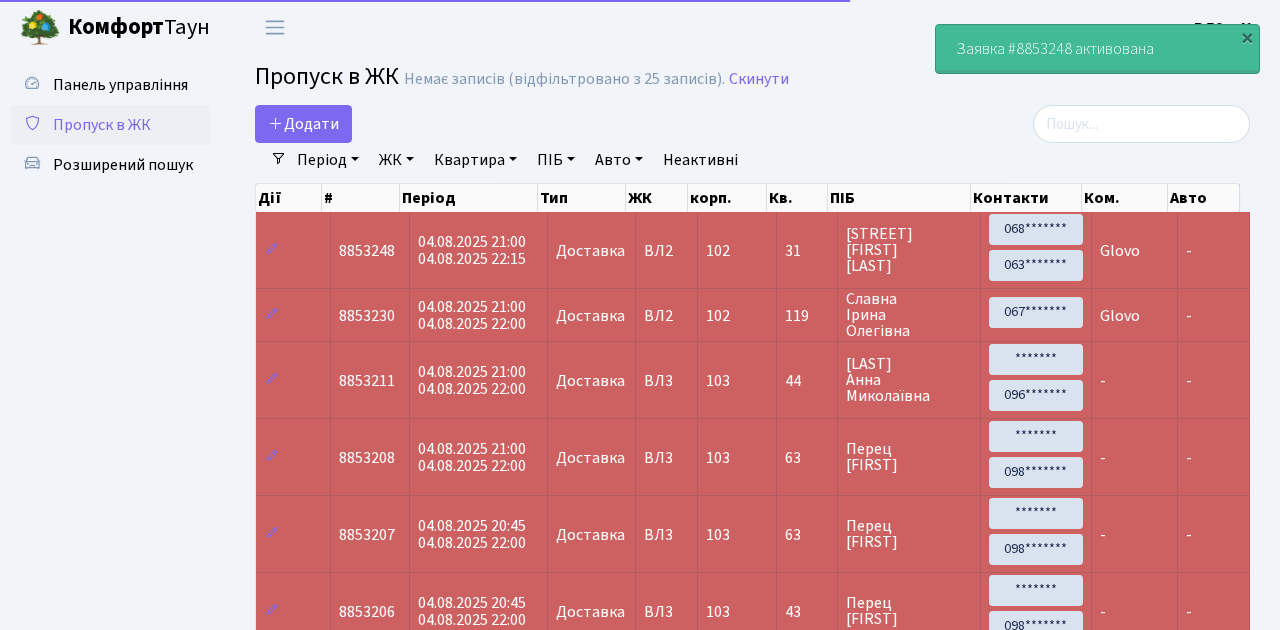 select on "25" 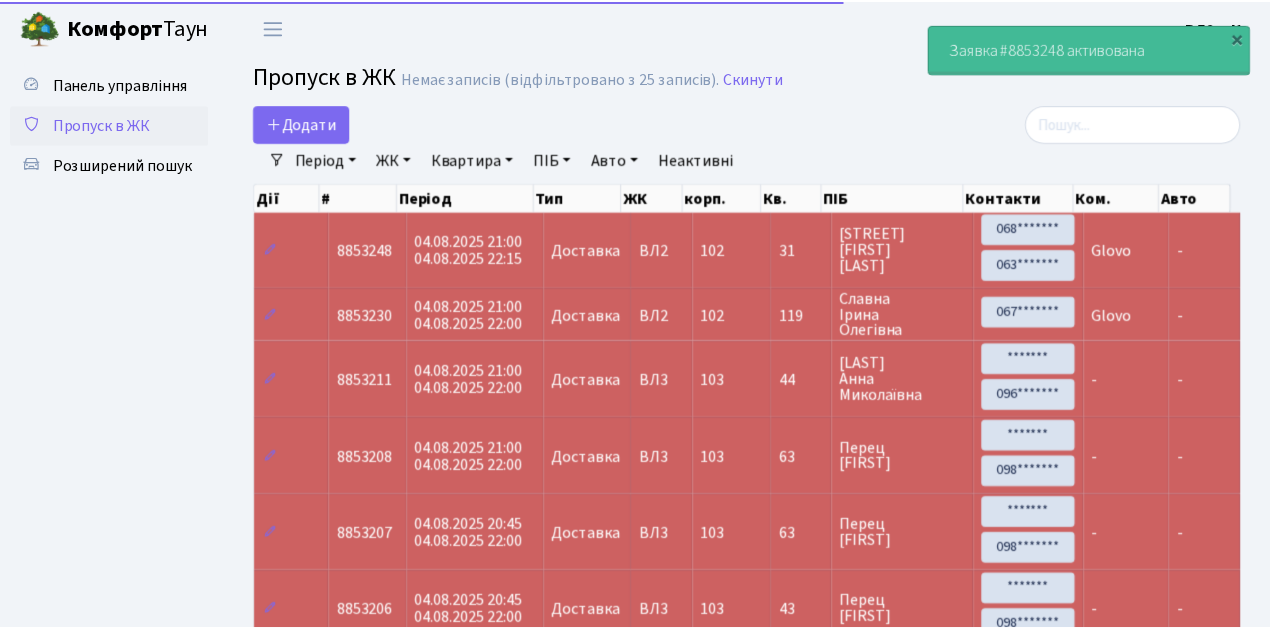scroll, scrollTop: 0, scrollLeft: 0, axis: both 